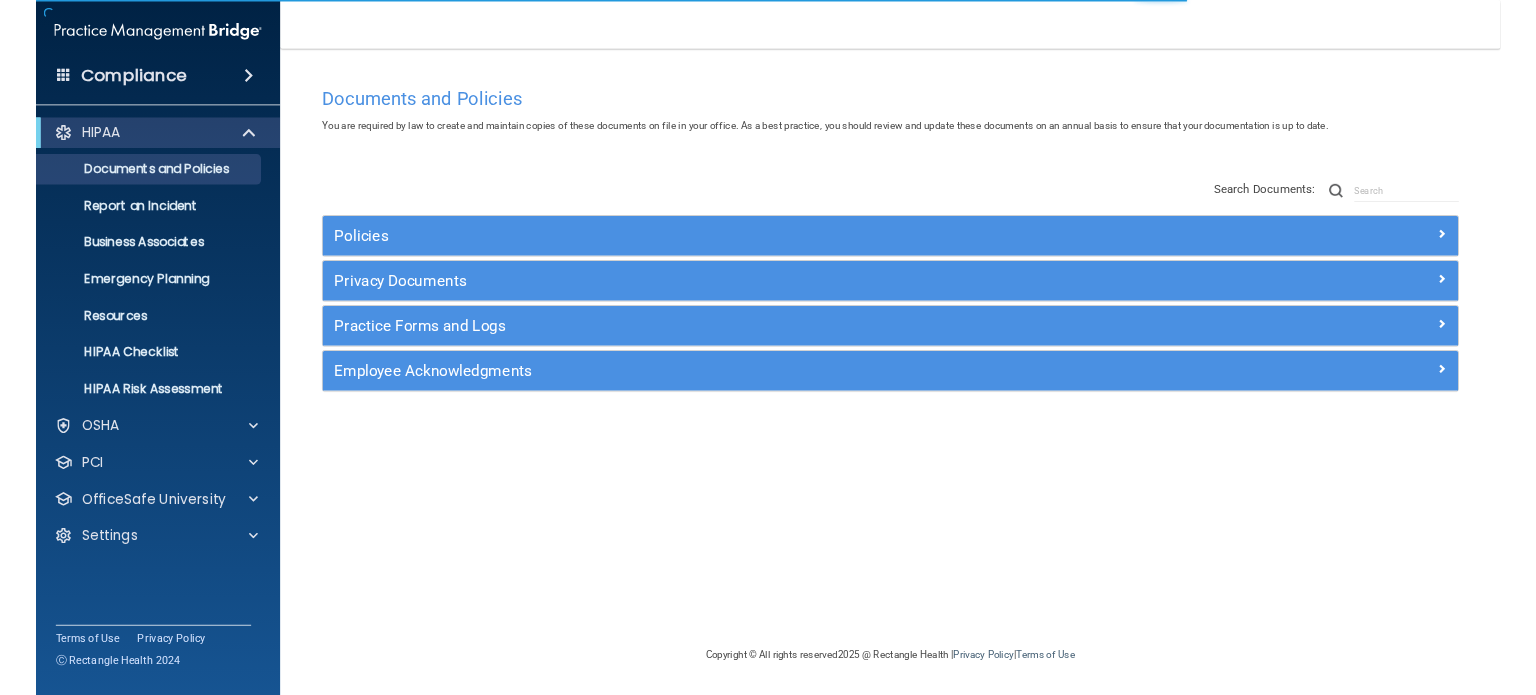 scroll, scrollTop: 0, scrollLeft: 0, axis: both 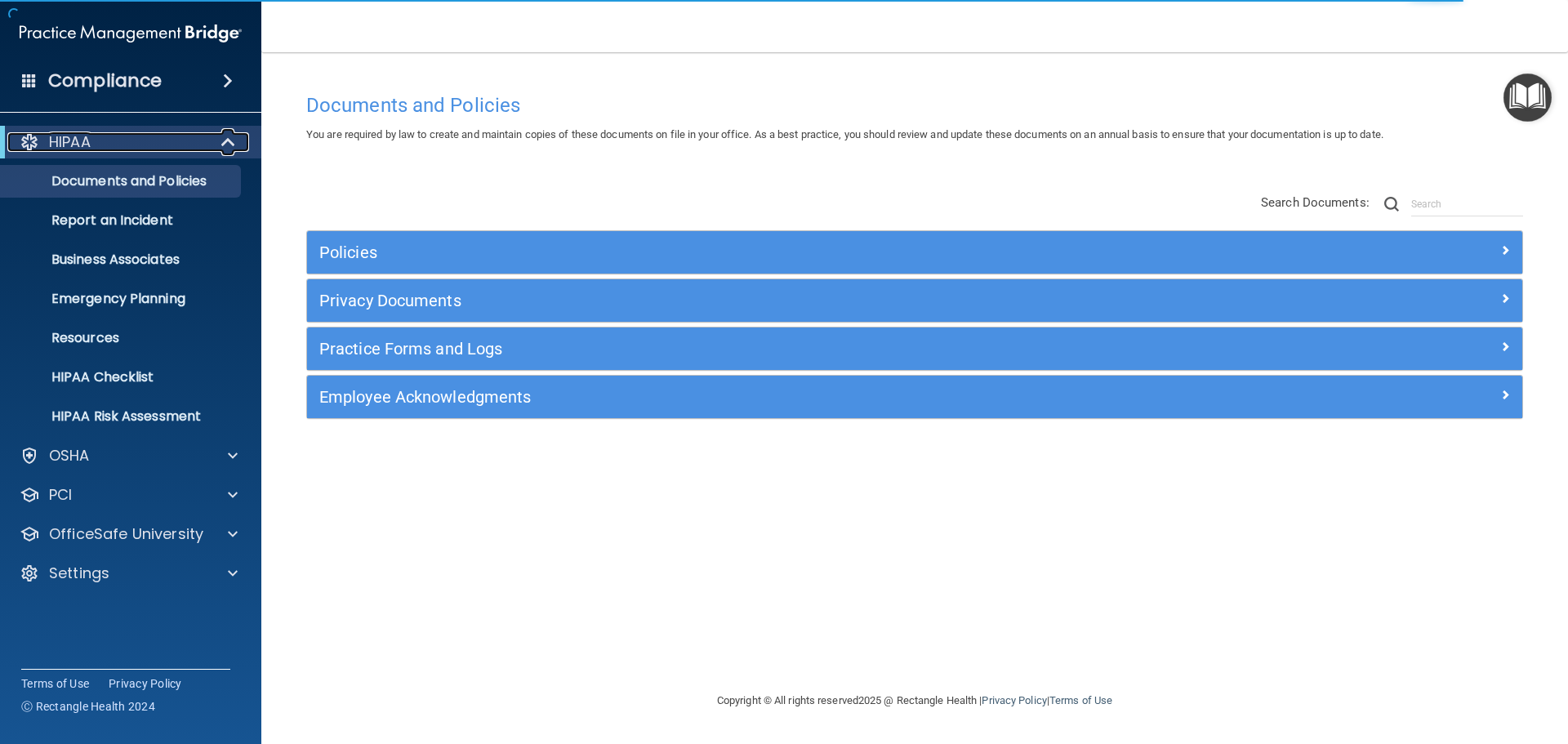 click at bounding box center [229, 142] 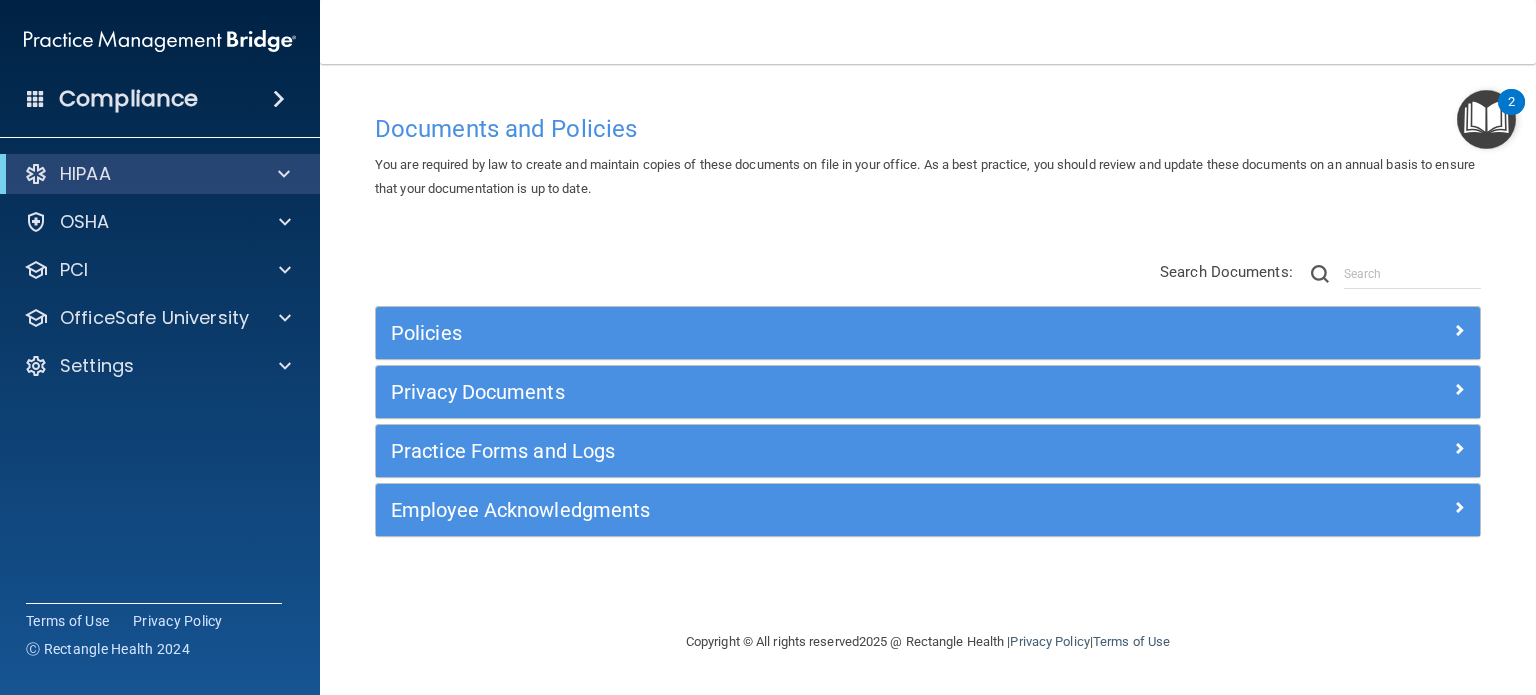 click at bounding box center [279, 99] 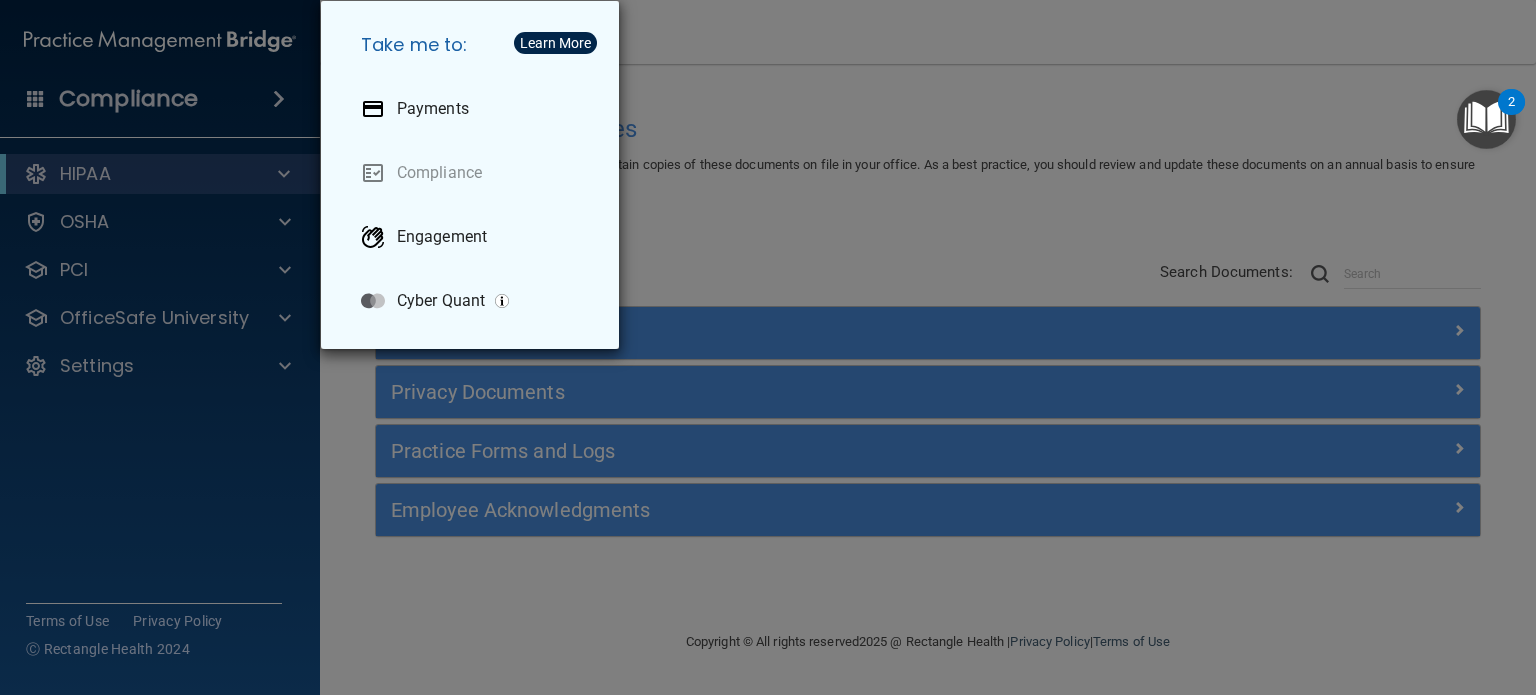 click on "Take me to:             Payments                   Compliance                     Engagement                     Cyber Quant" at bounding box center (768, 347) 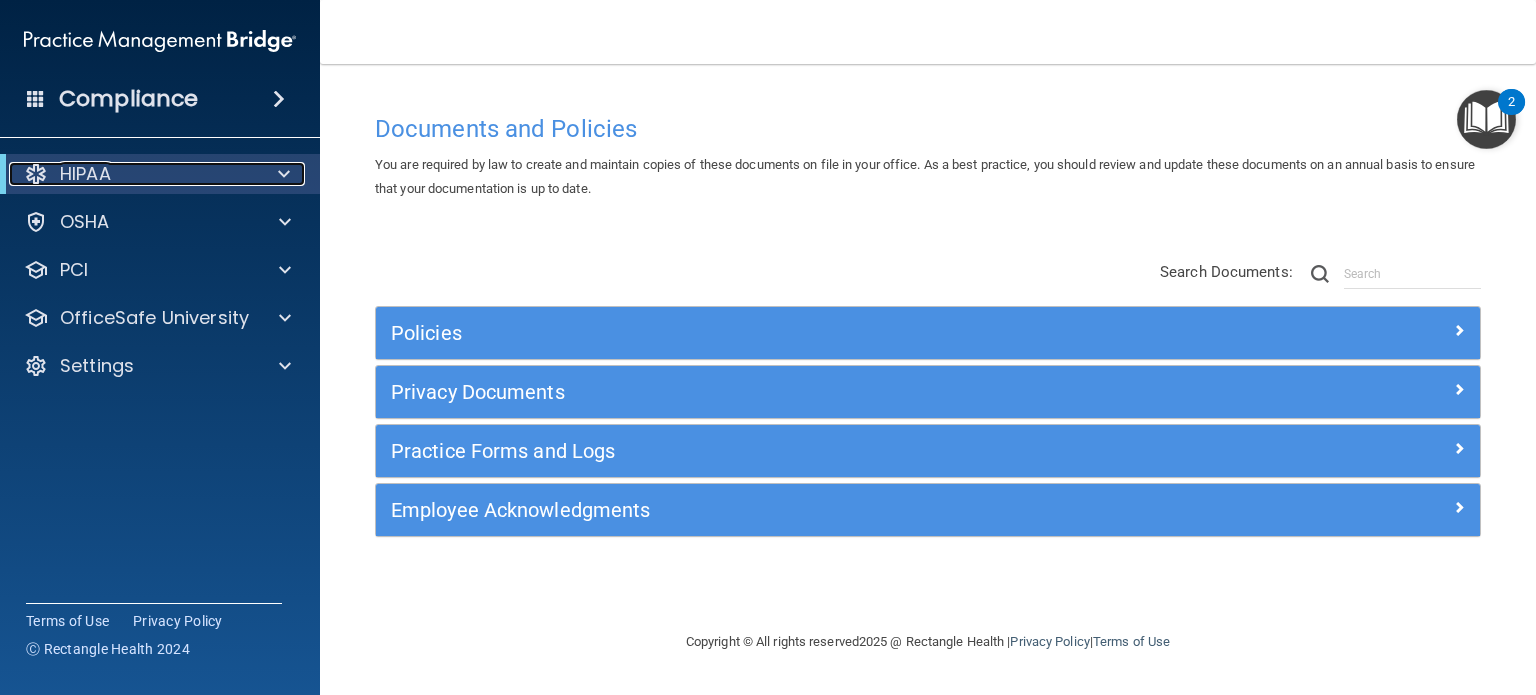 click at bounding box center (284, 174) 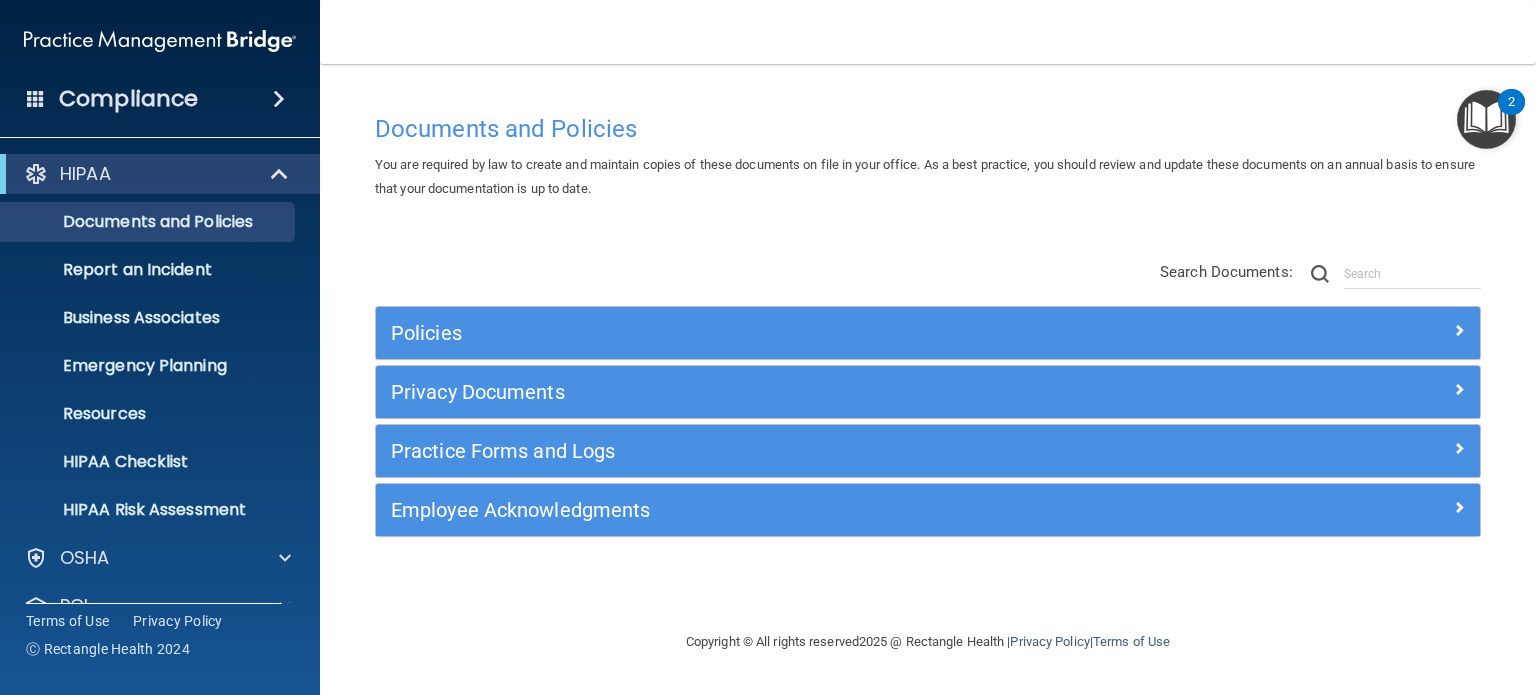 click on "Policies" at bounding box center (928, 333) 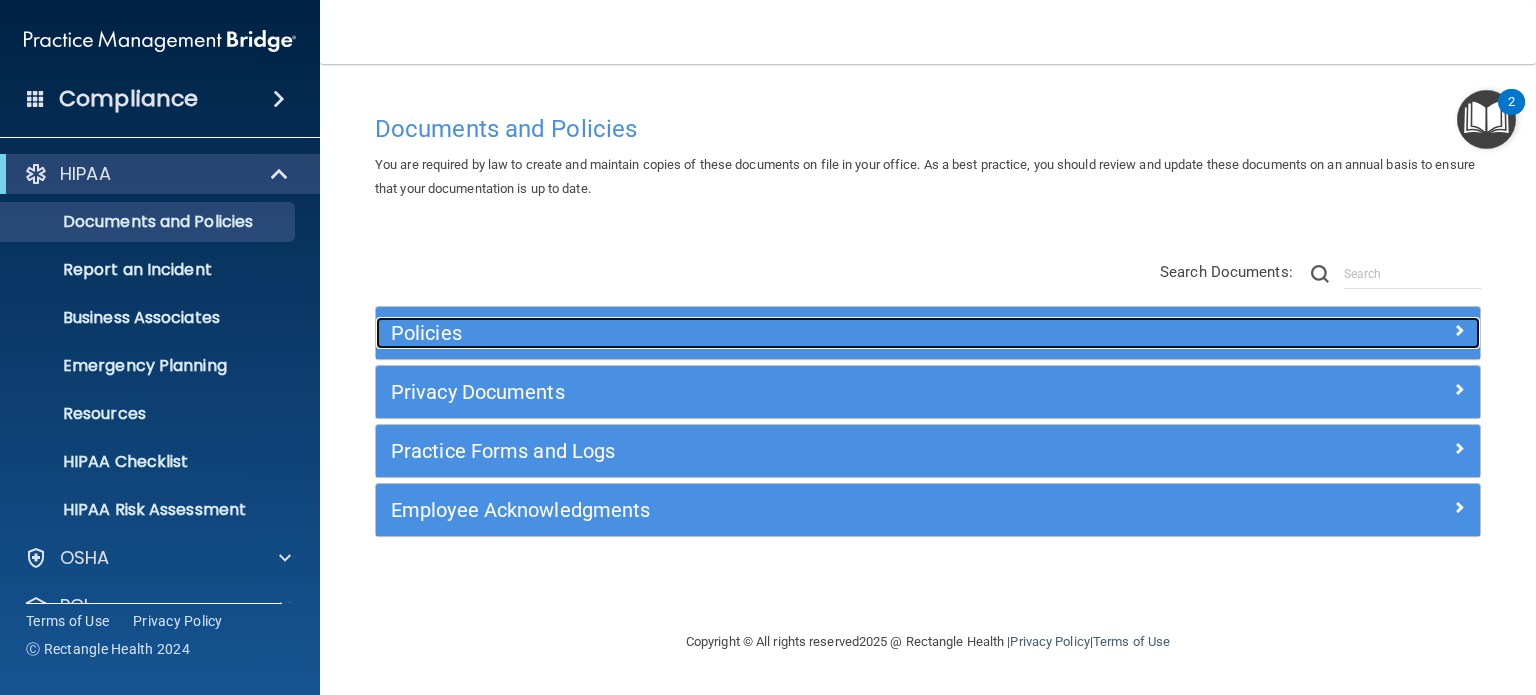 click on "Policies" at bounding box center (790, 333) 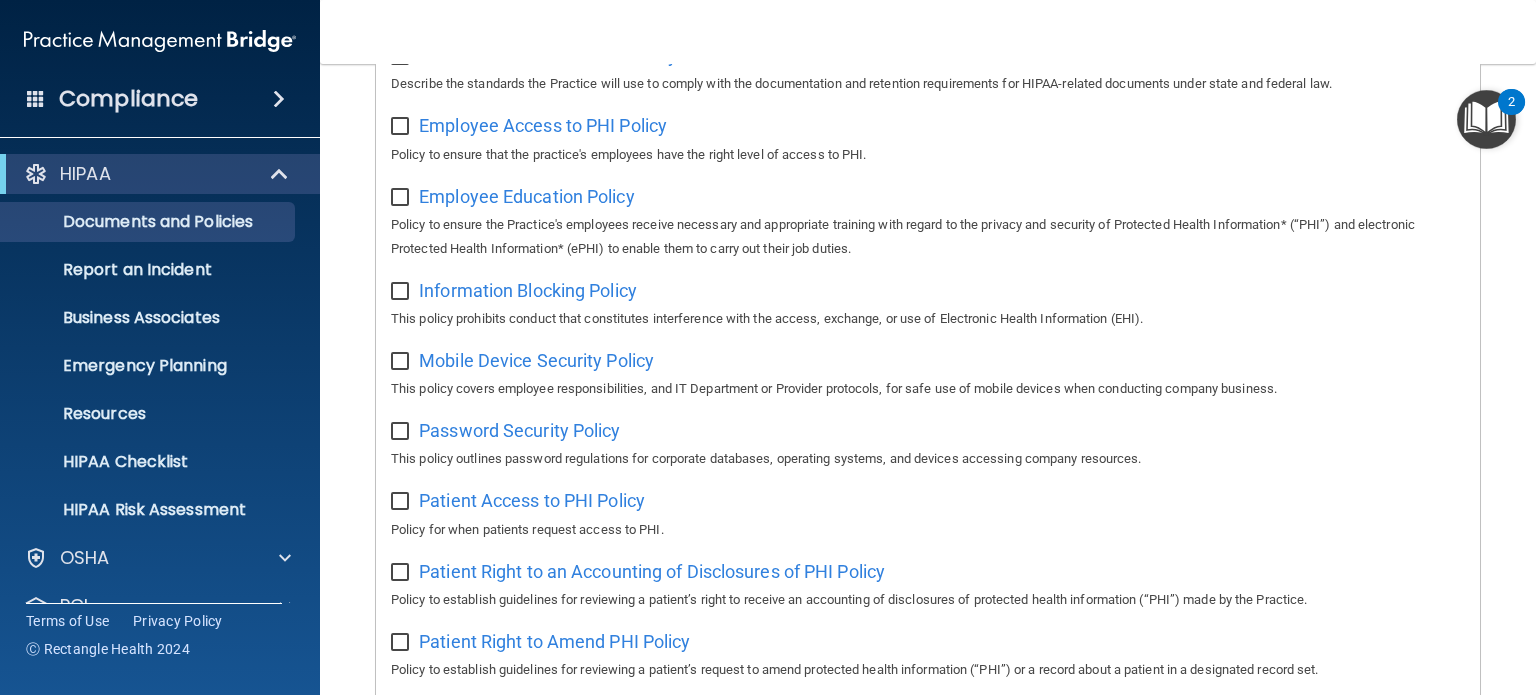 scroll, scrollTop: 700, scrollLeft: 0, axis: vertical 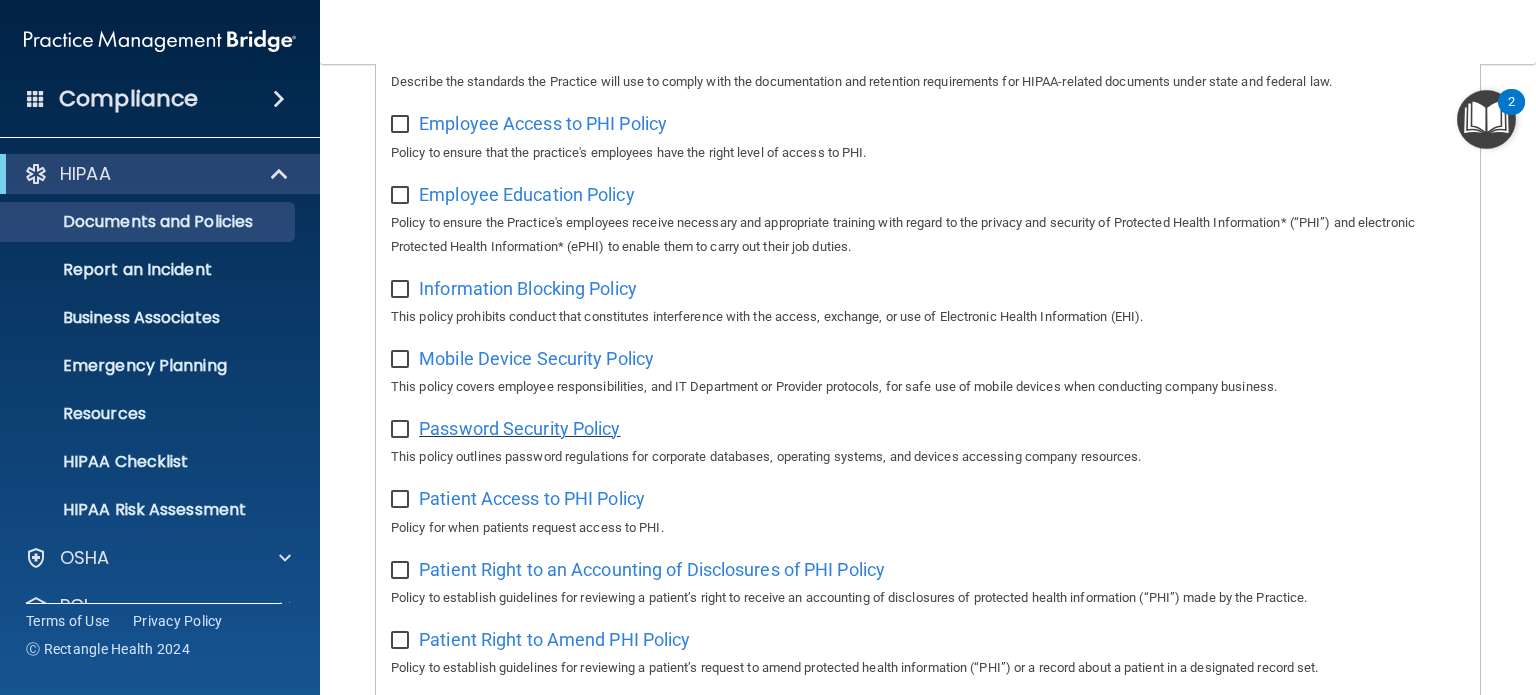 click on "Password Security Policy" at bounding box center (519, 428) 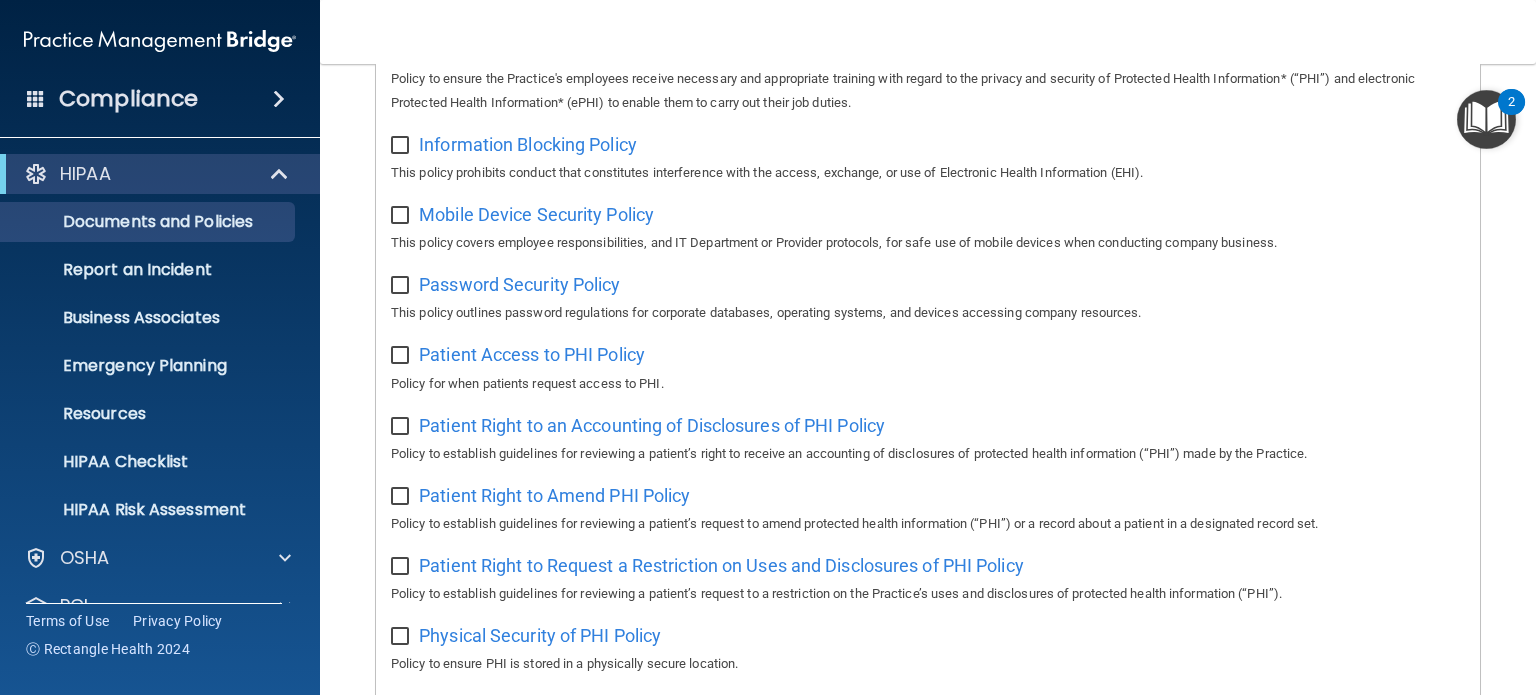 scroll, scrollTop: 1000, scrollLeft: 0, axis: vertical 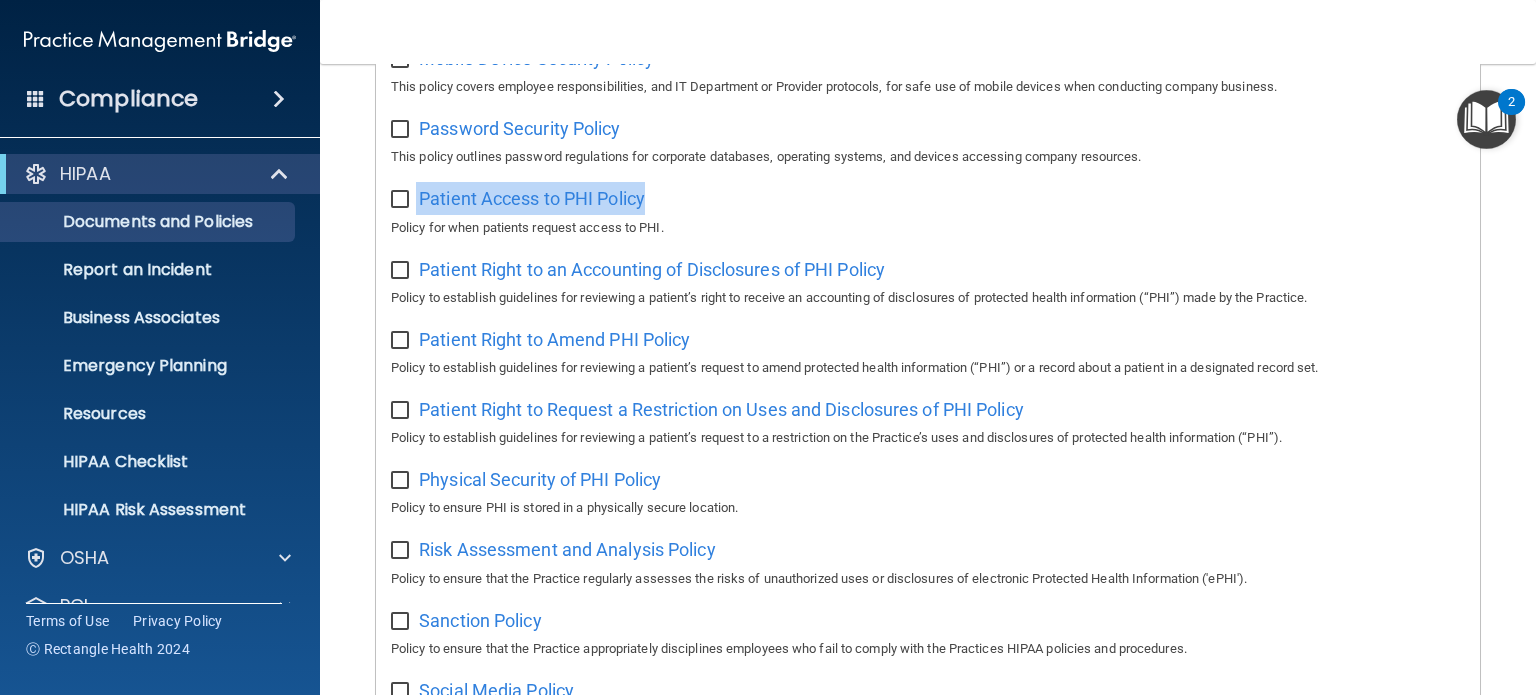 drag, startPoint x: 704, startPoint y: 198, endPoint x: 480, endPoint y: 230, distance: 226.27417 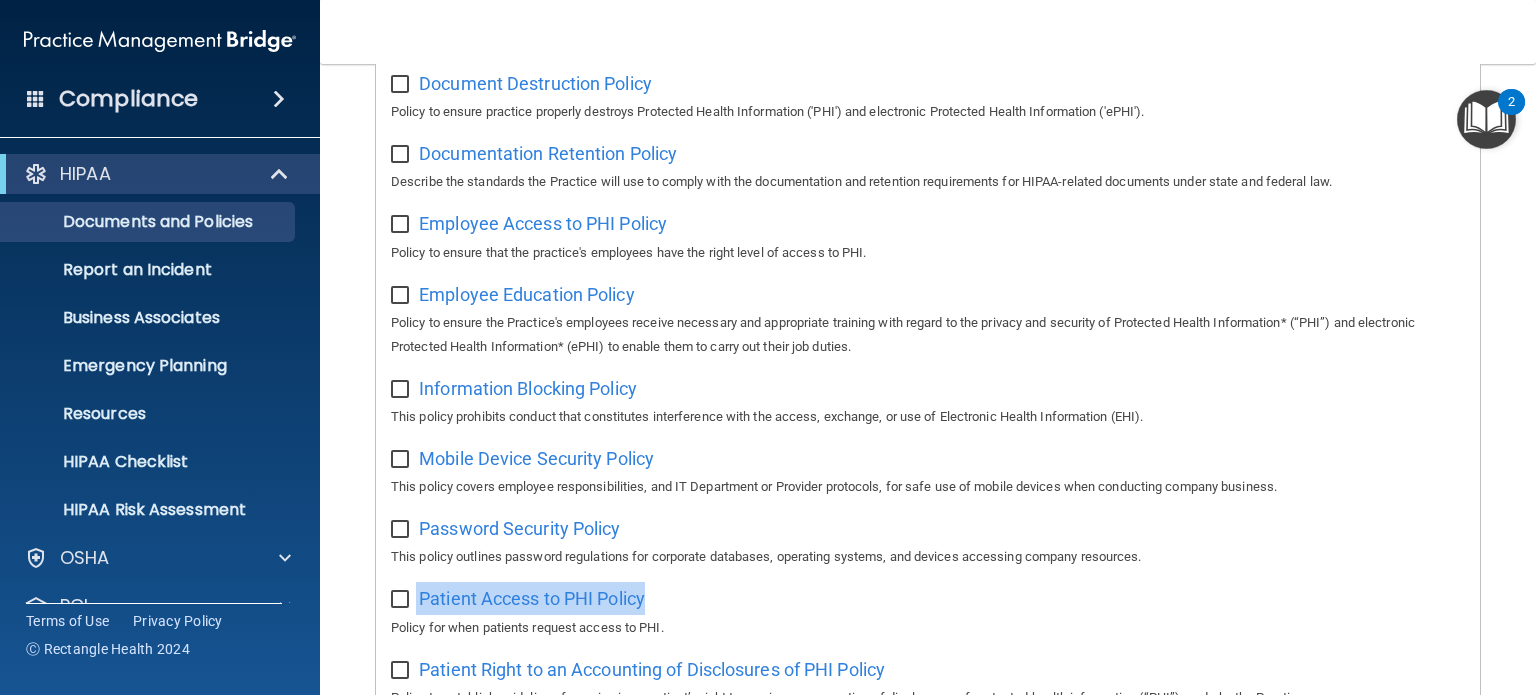 scroll, scrollTop: 200, scrollLeft: 0, axis: vertical 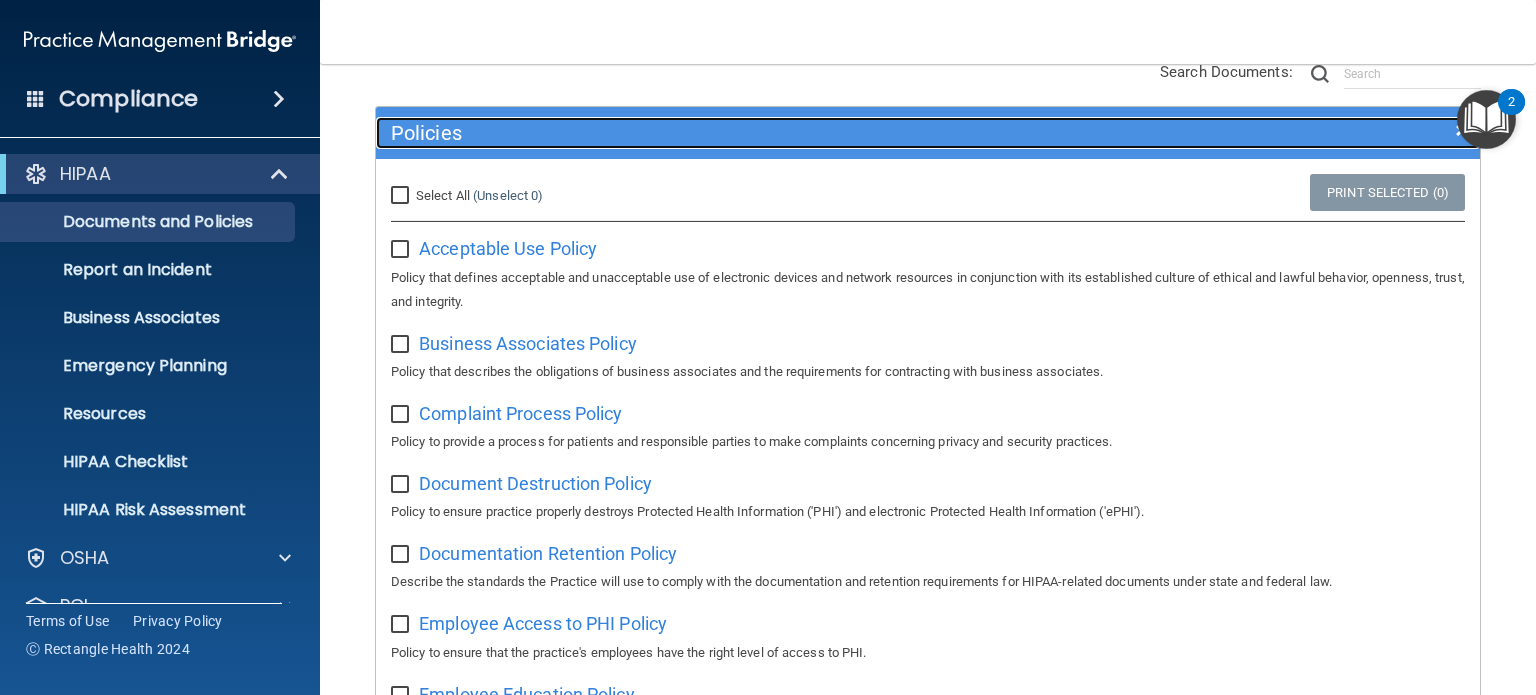 click on "Policies" at bounding box center [790, 133] 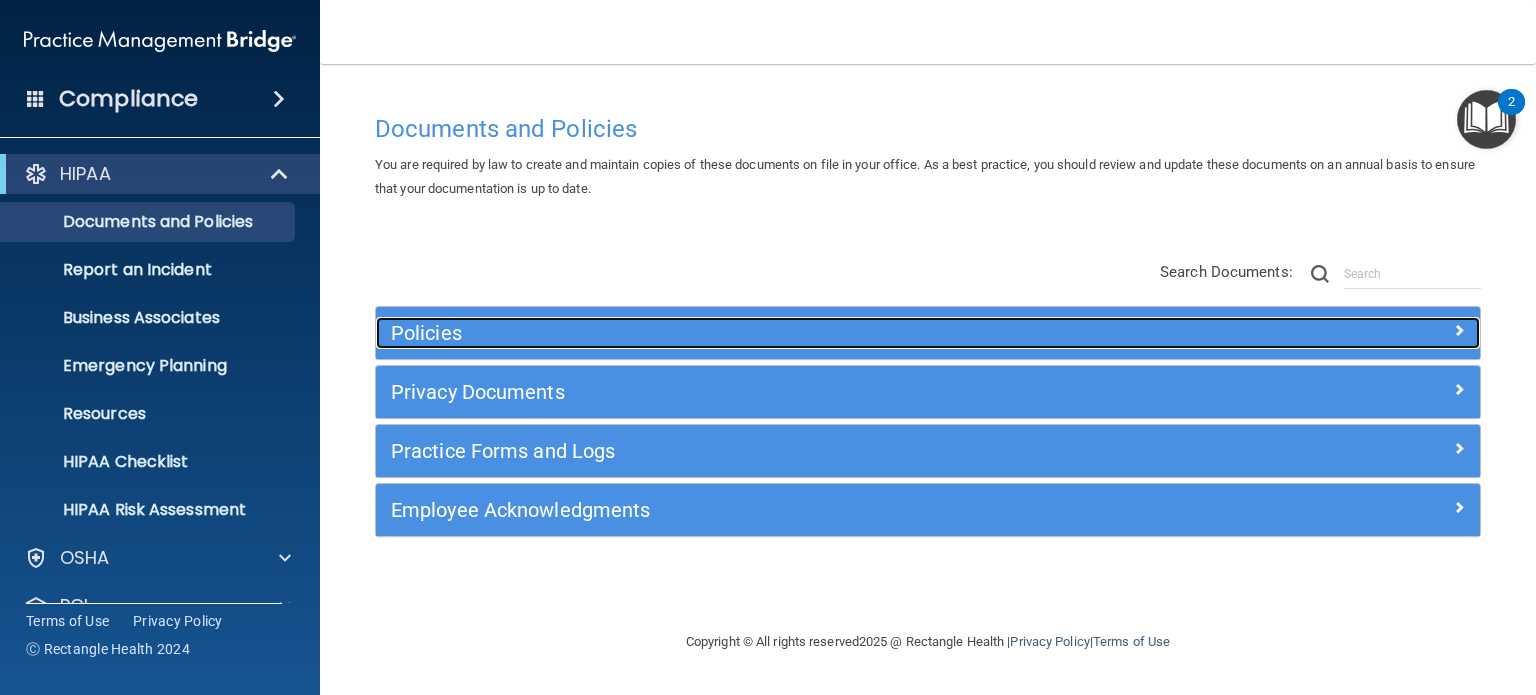 scroll, scrollTop: 0, scrollLeft: 0, axis: both 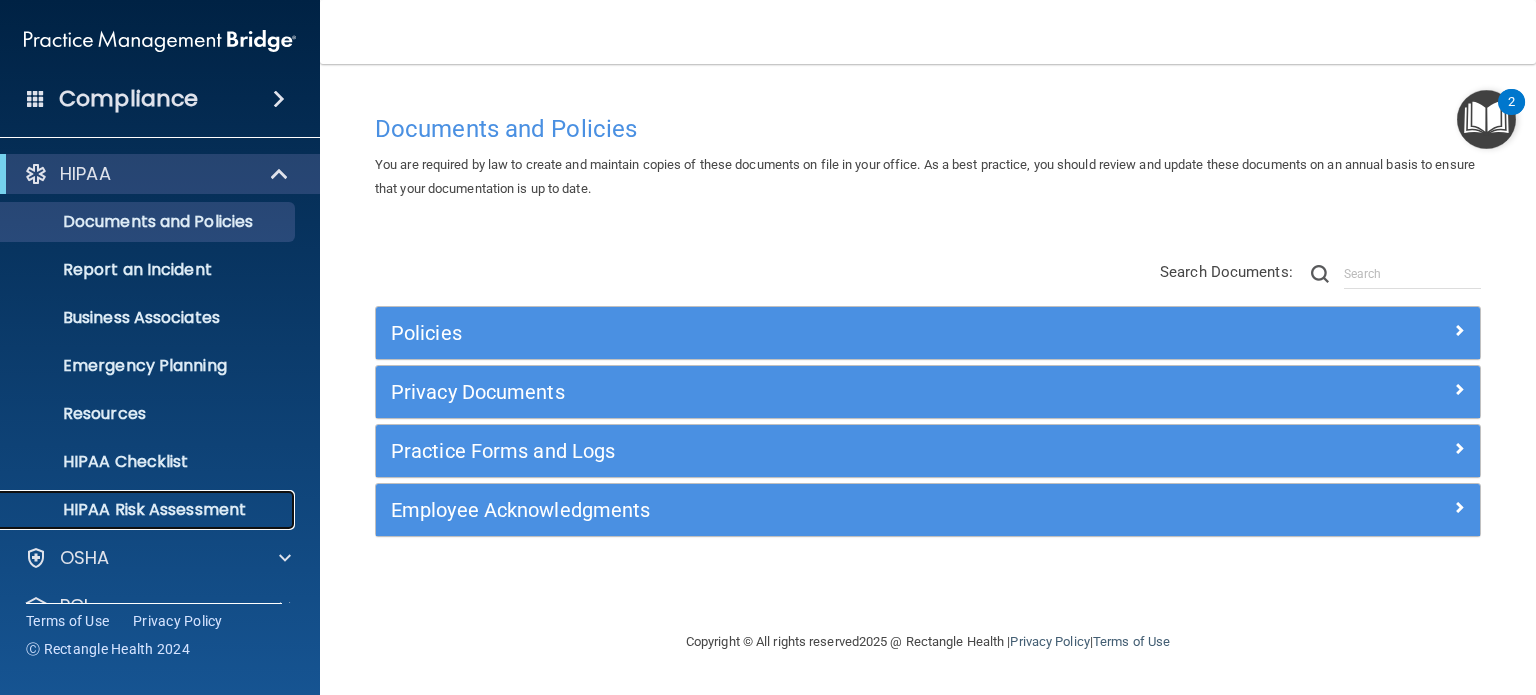 click on "HIPAA Risk Assessment" at bounding box center (149, 510) 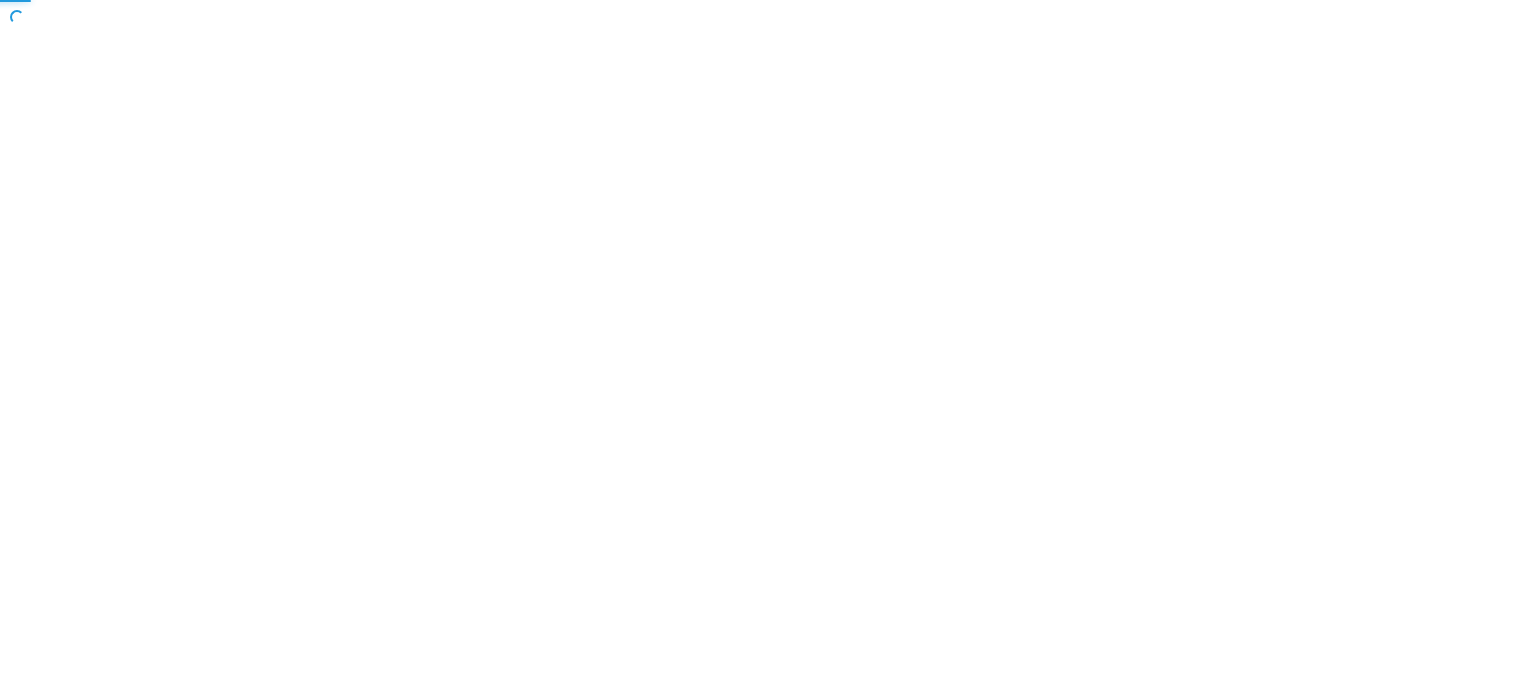 scroll, scrollTop: 0, scrollLeft: 0, axis: both 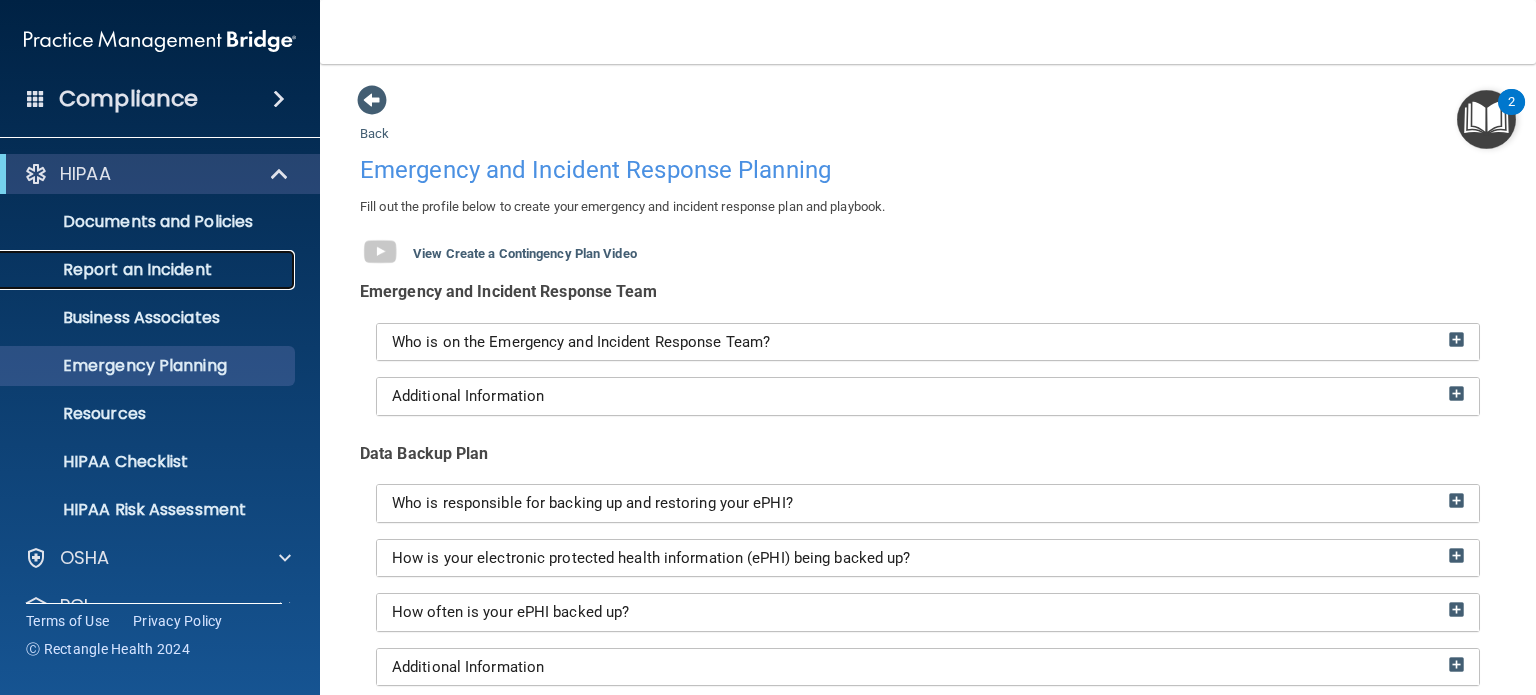click on "Report an Incident" at bounding box center (149, 270) 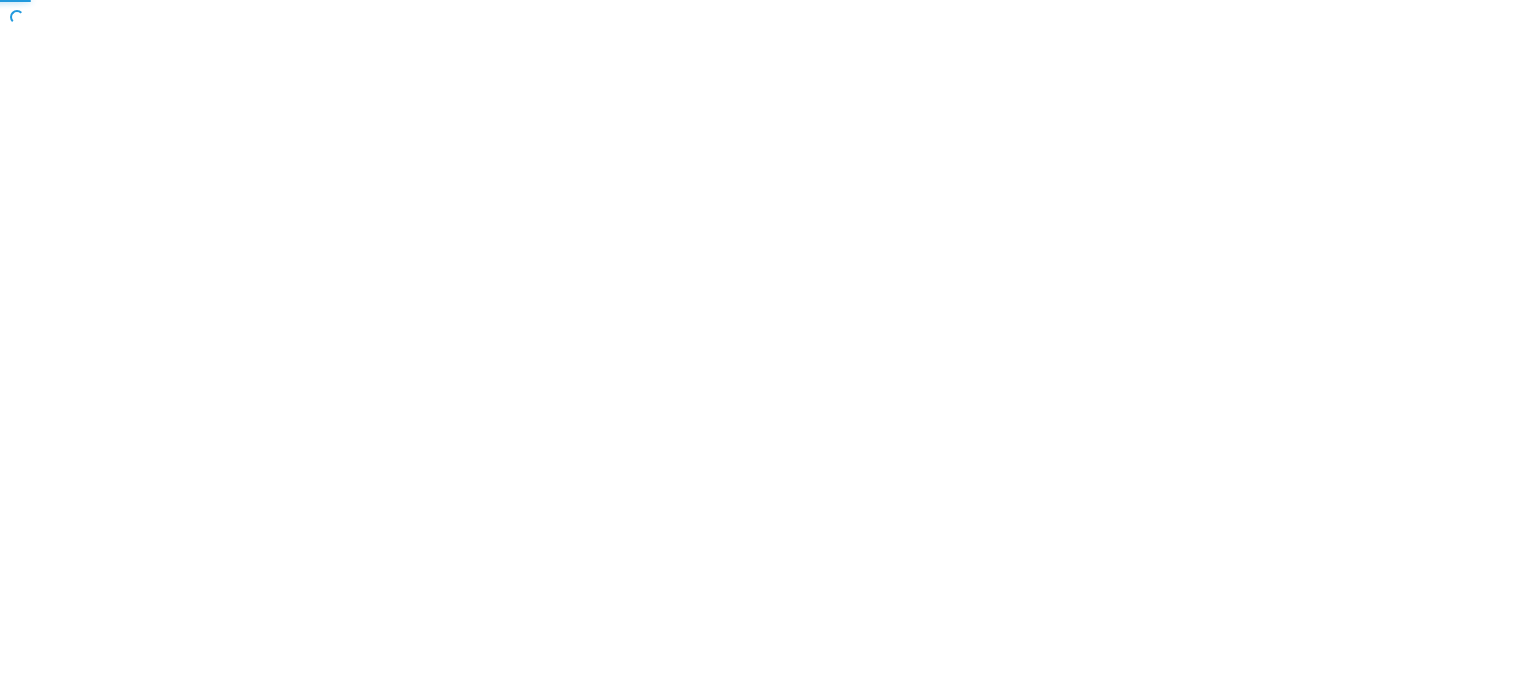 scroll, scrollTop: 0, scrollLeft: 0, axis: both 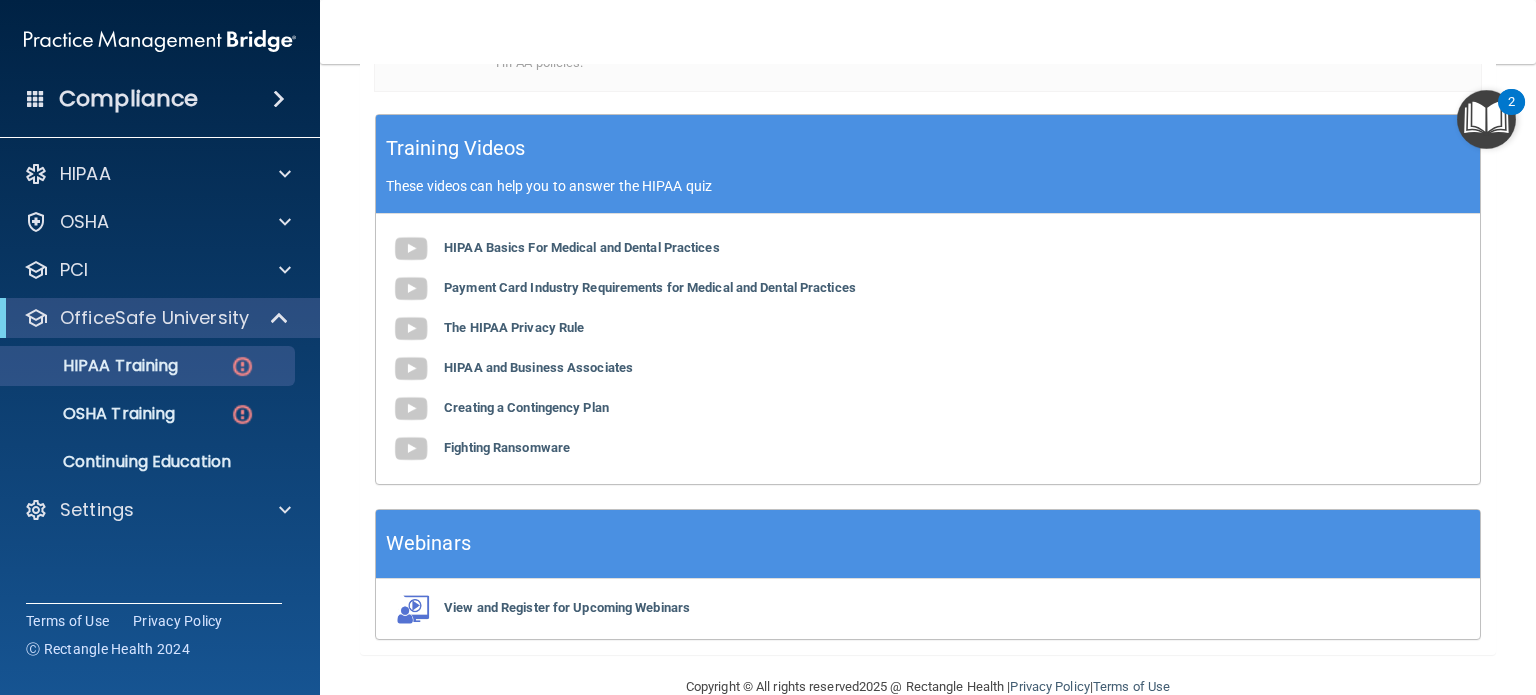 click on "HIPAA Basics For Medical and Dental Practices                     Payment Card Industry Requirements for Medical and Dental Practices                     The HIPAA Privacy Rule                     HIPAA and Business Associates                     Creating a Contingency Plan                     Fighting Ransomware" at bounding box center (928, 349) 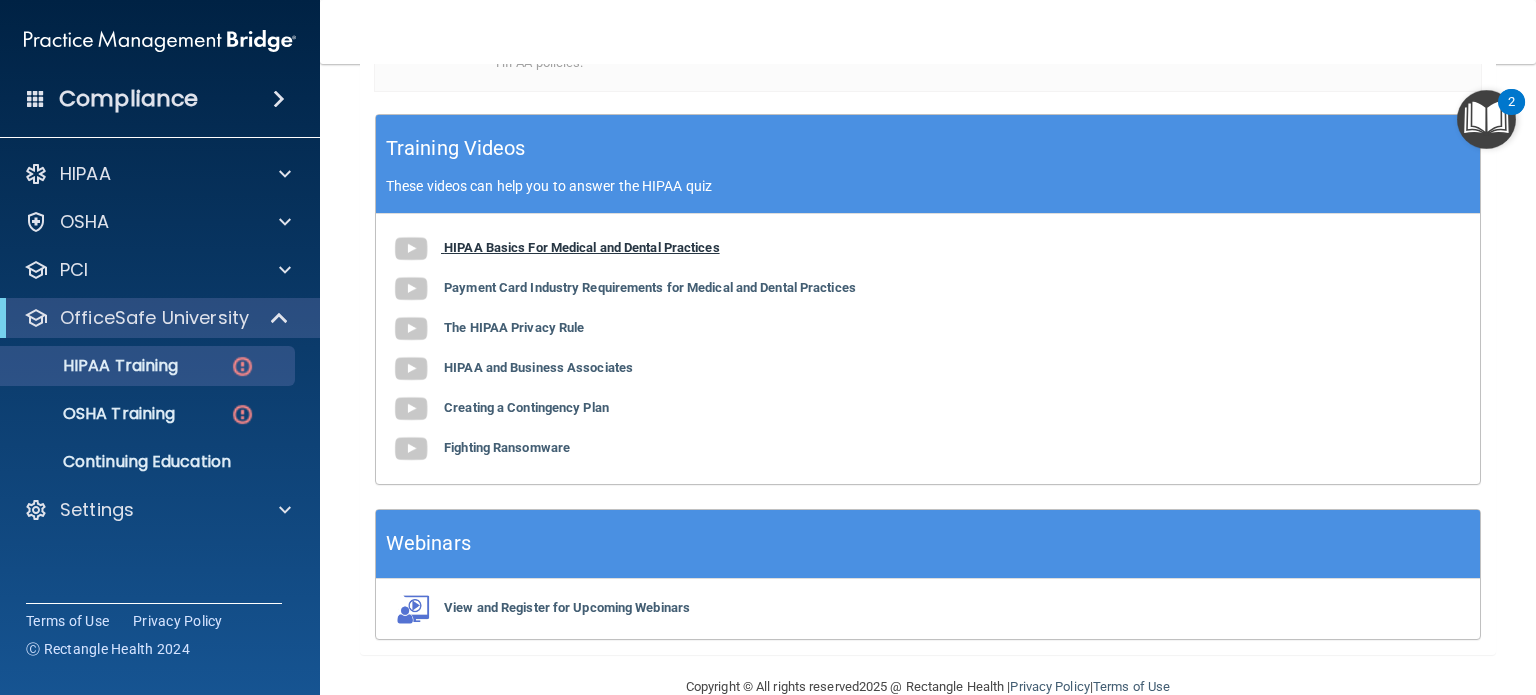 click on "HIPAA Basics For Medical and Dental Practices" at bounding box center (582, 247) 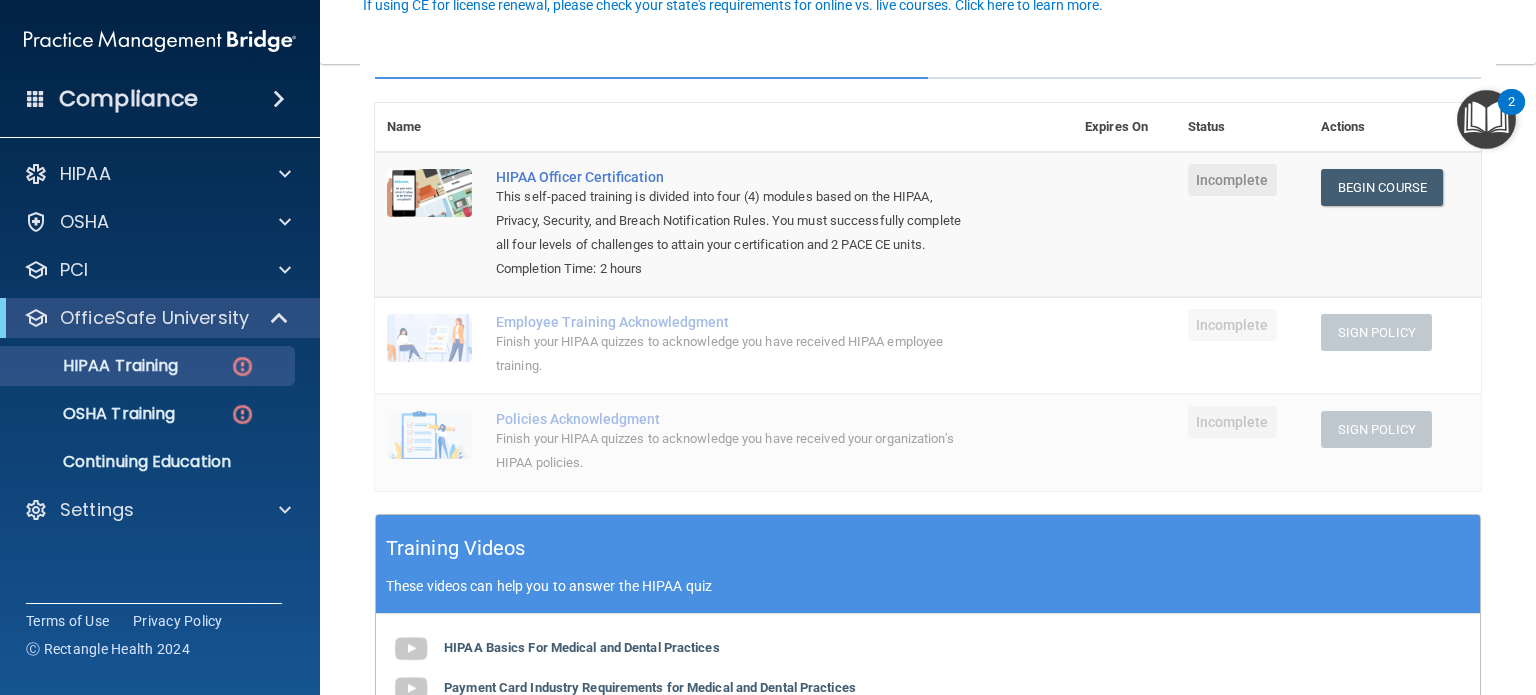 scroll, scrollTop: 0, scrollLeft: 0, axis: both 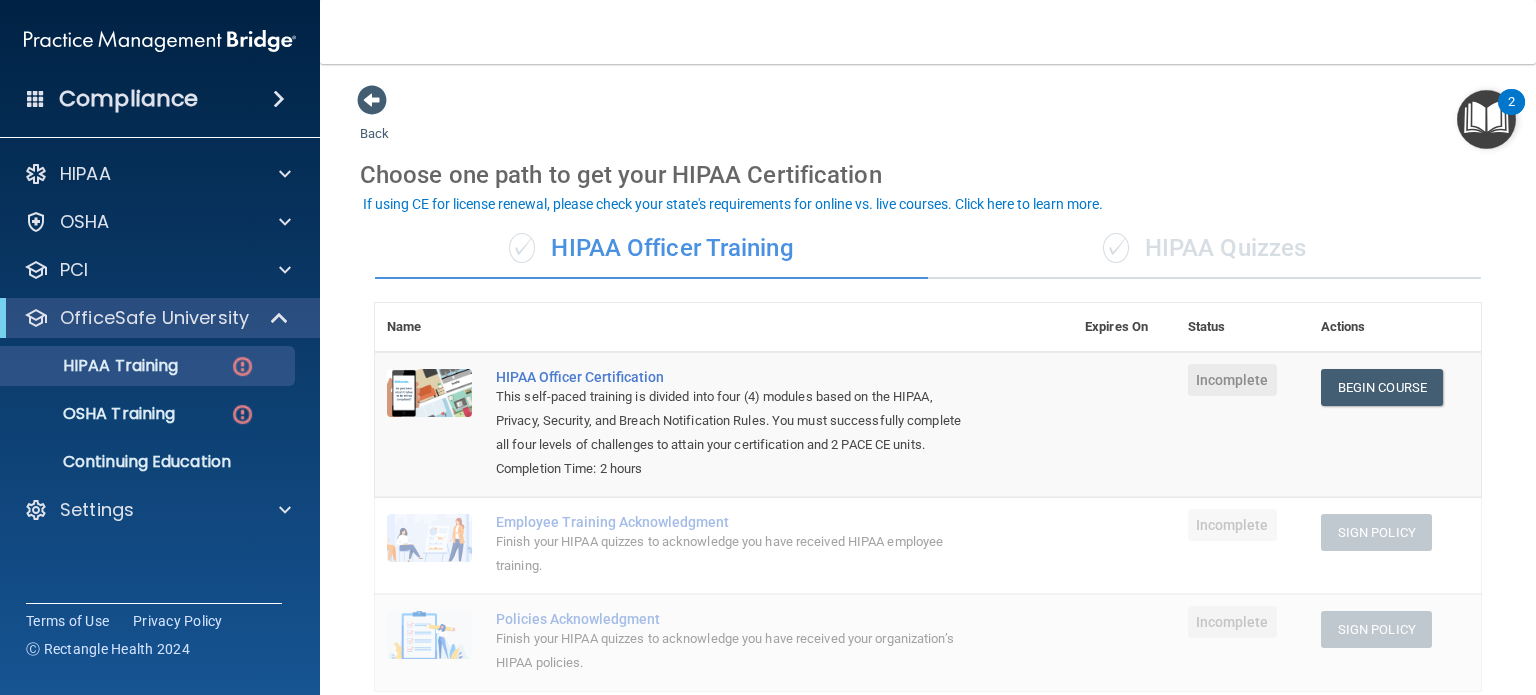 click on "✓   HIPAA Quizzes" at bounding box center (1204, 249) 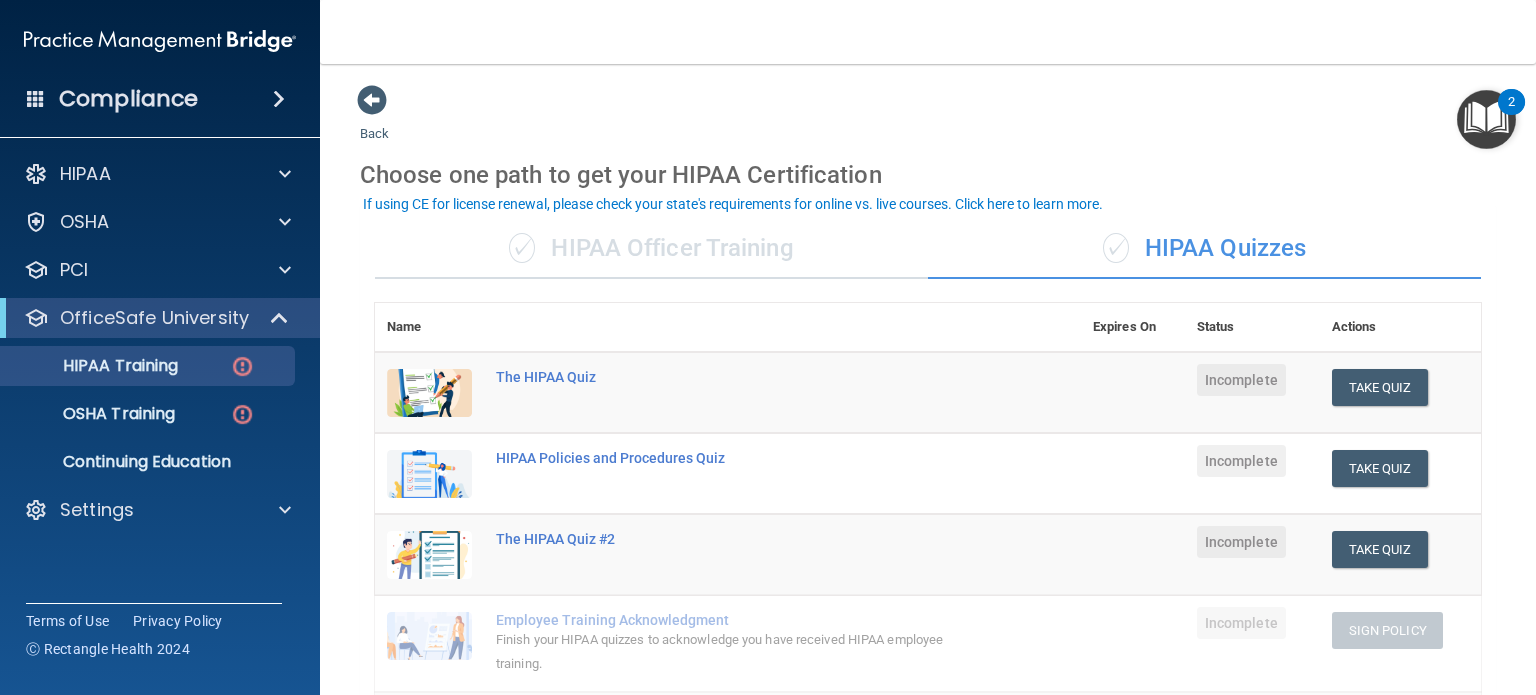 click on "✓   HIPAA Officer Training" at bounding box center [651, 249] 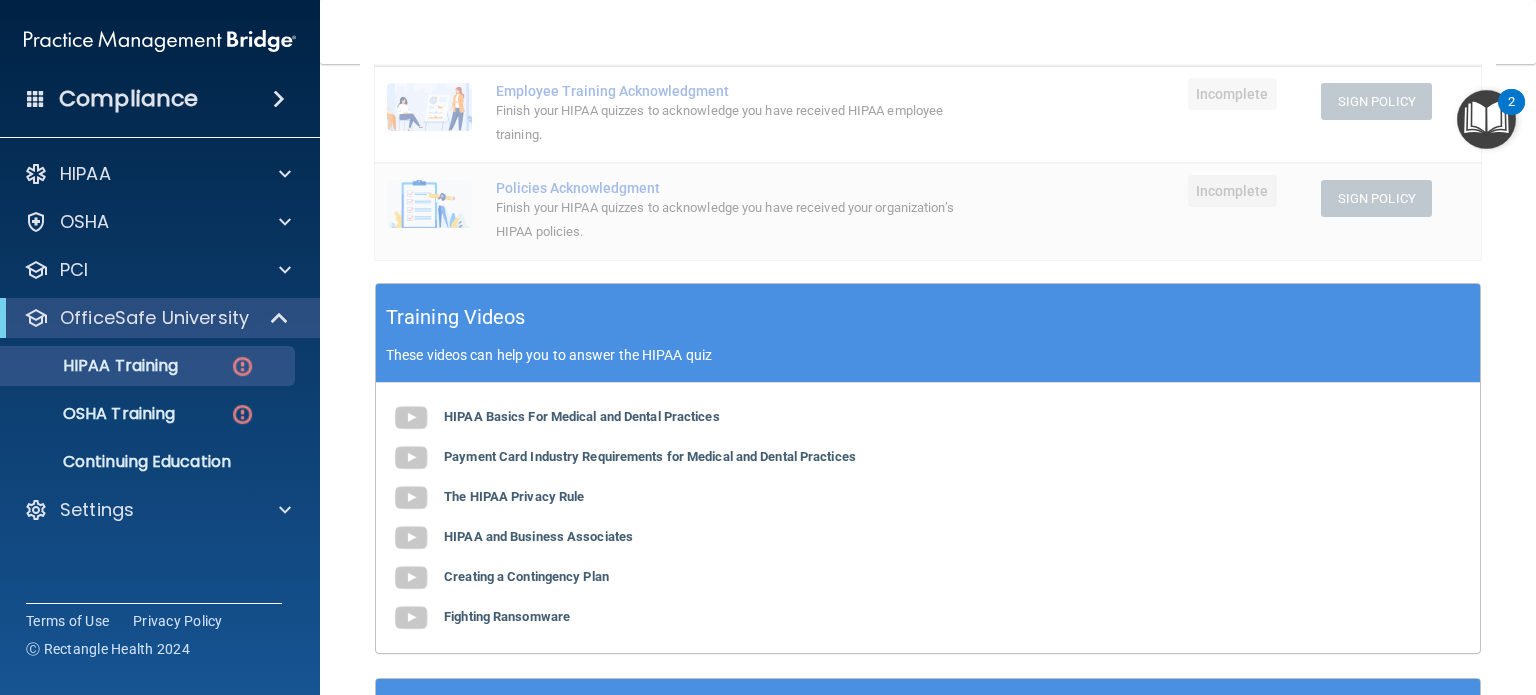 scroll, scrollTop: 100, scrollLeft: 0, axis: vertical 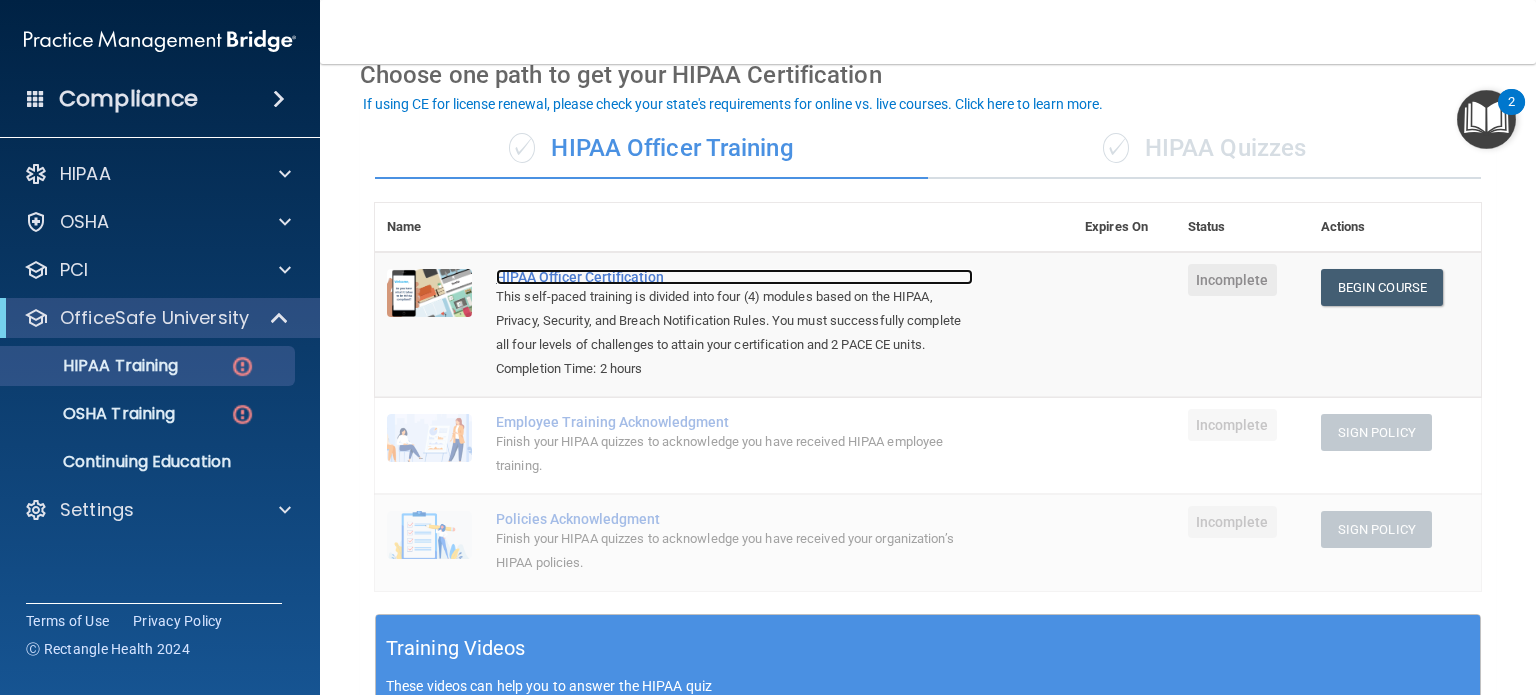 click on "HIPAA Officer Certification" at bounding box center (734, 277) 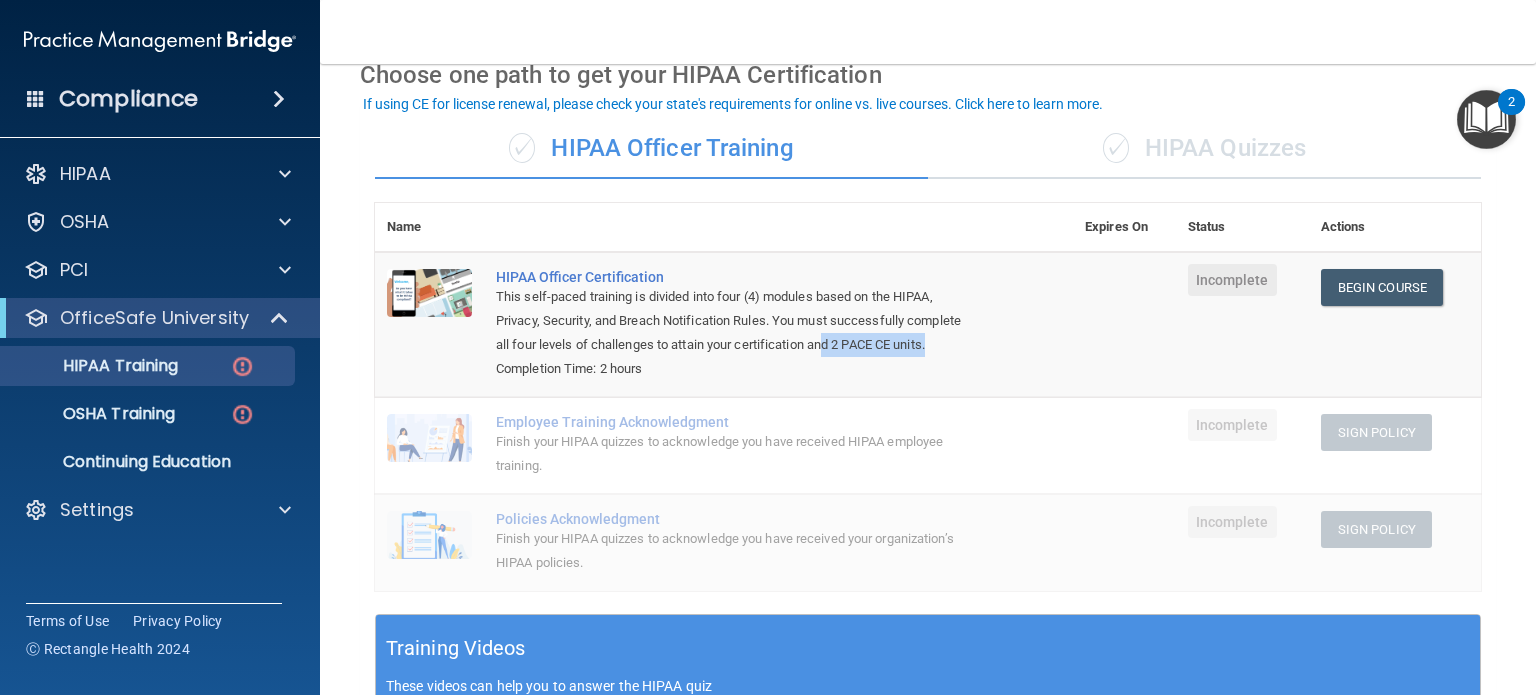 drag, startPoint x: 888, startPoint y: 344, endPoint x: 946, endPoint y: 362, distance: 60.728905 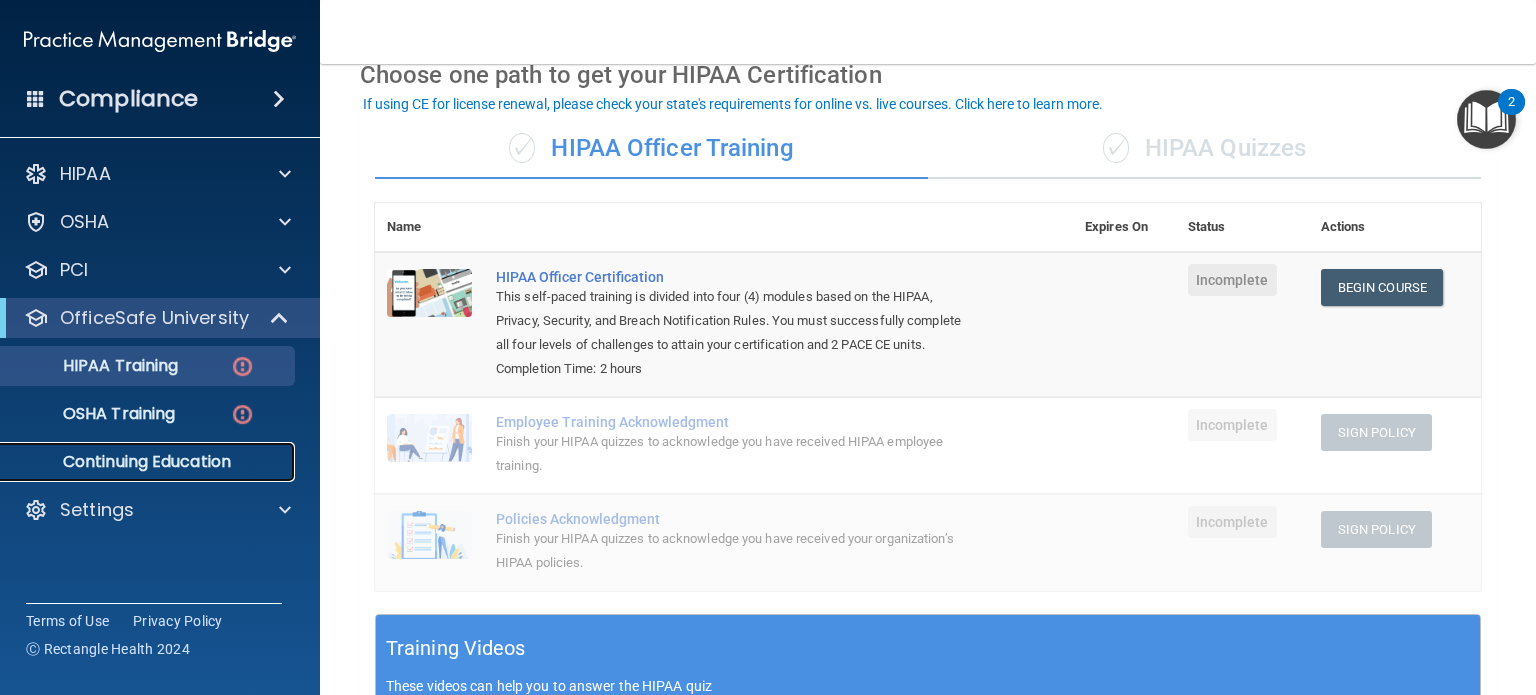 click on "Continuing Education" at bounding box center [149, 462] 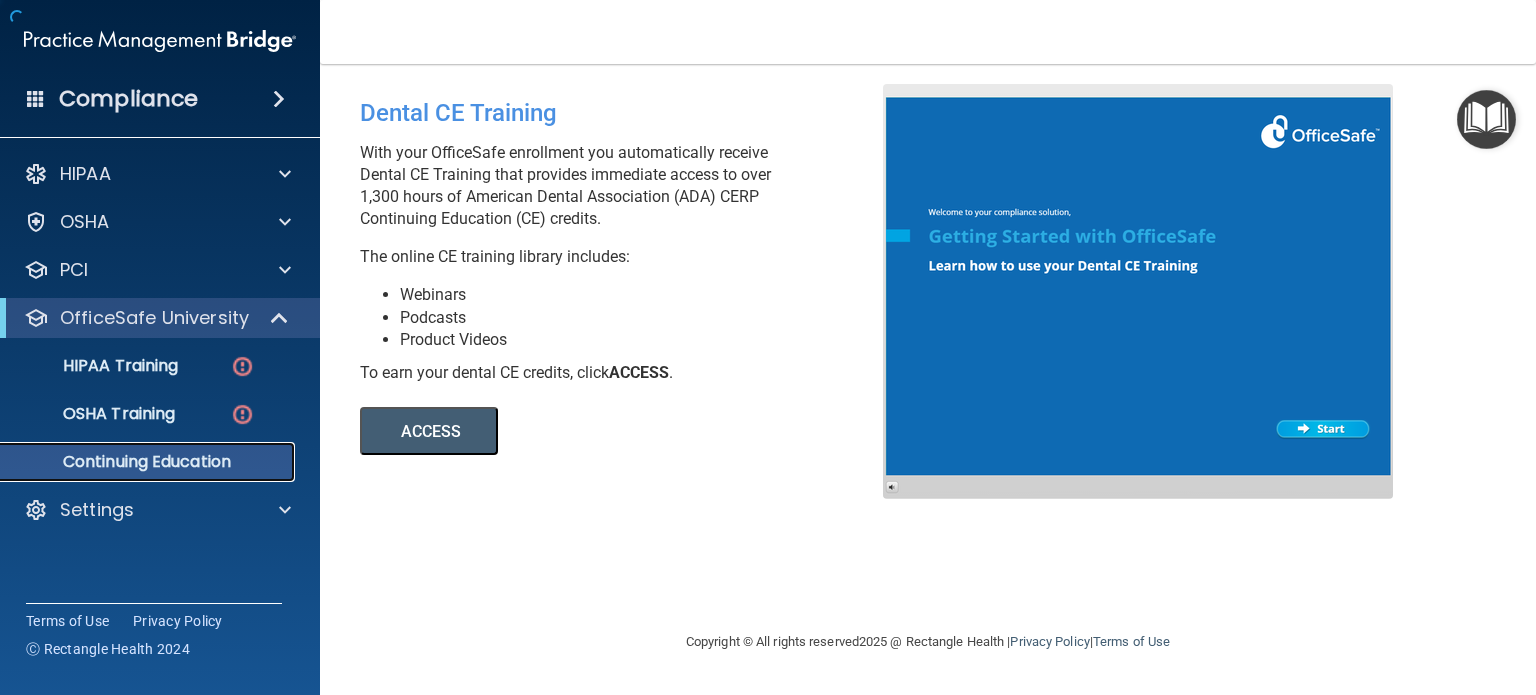 scroll, scrollTop: 0, scrollLeft: 0, axis: both 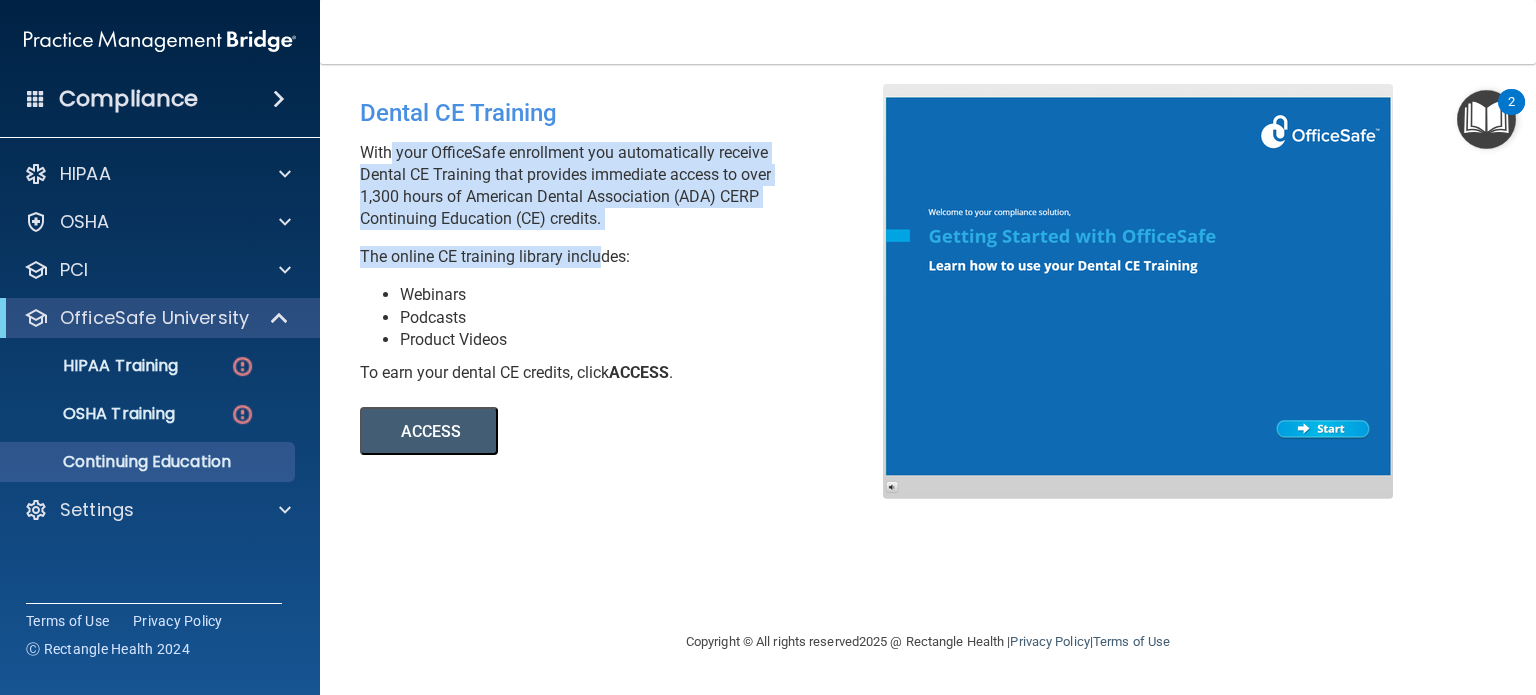 drag, startPoint x: 383, startPoint y: 145, endPoint x: 598, endPoint y: 266, distance: 246.71036 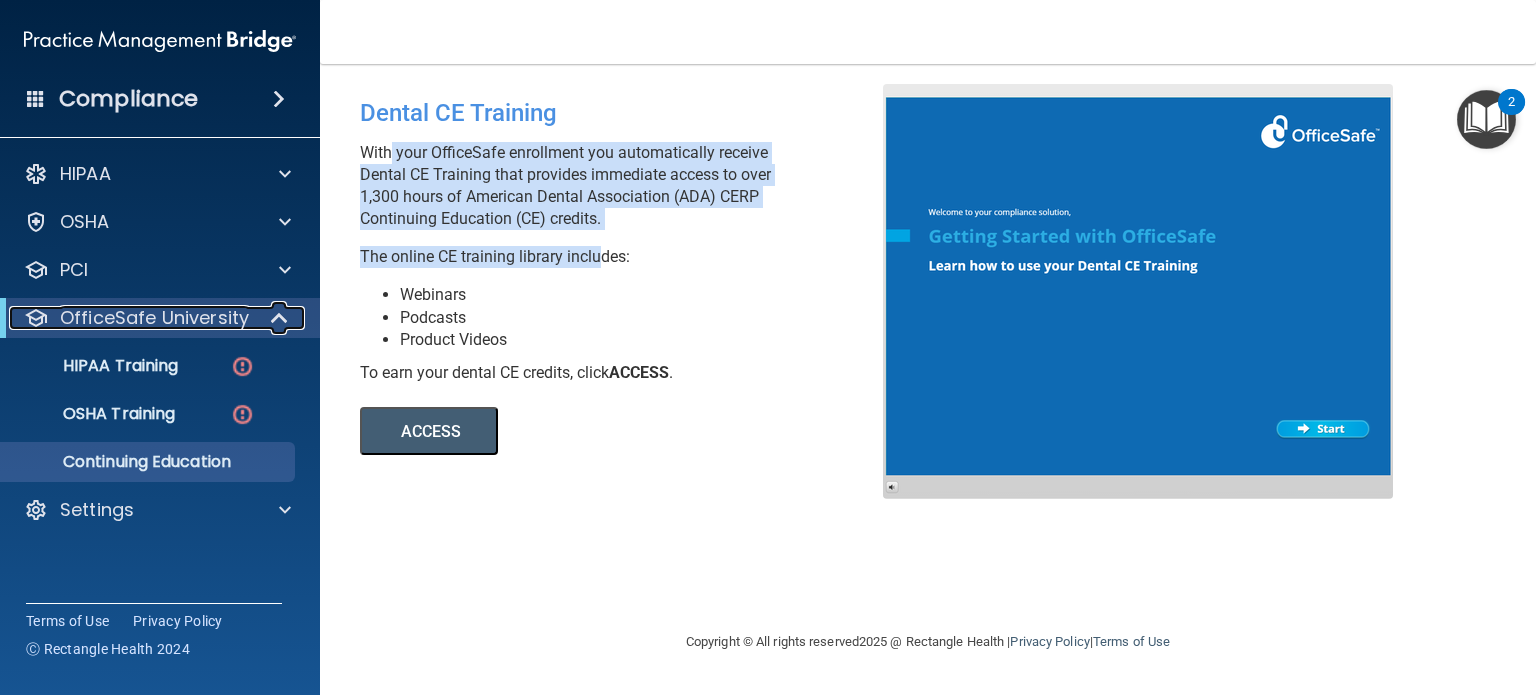 click at bounding box center [281, 318] 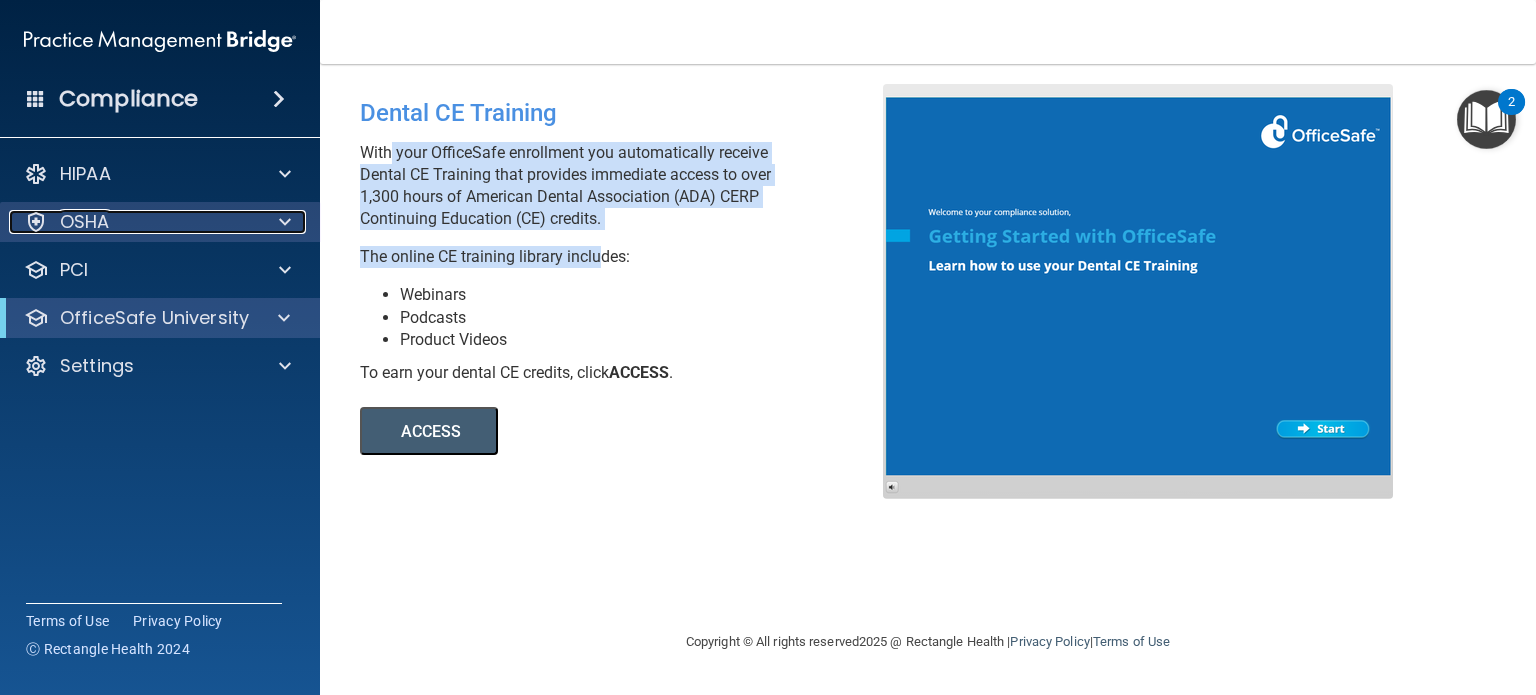 click at bounding box center [285, 222] 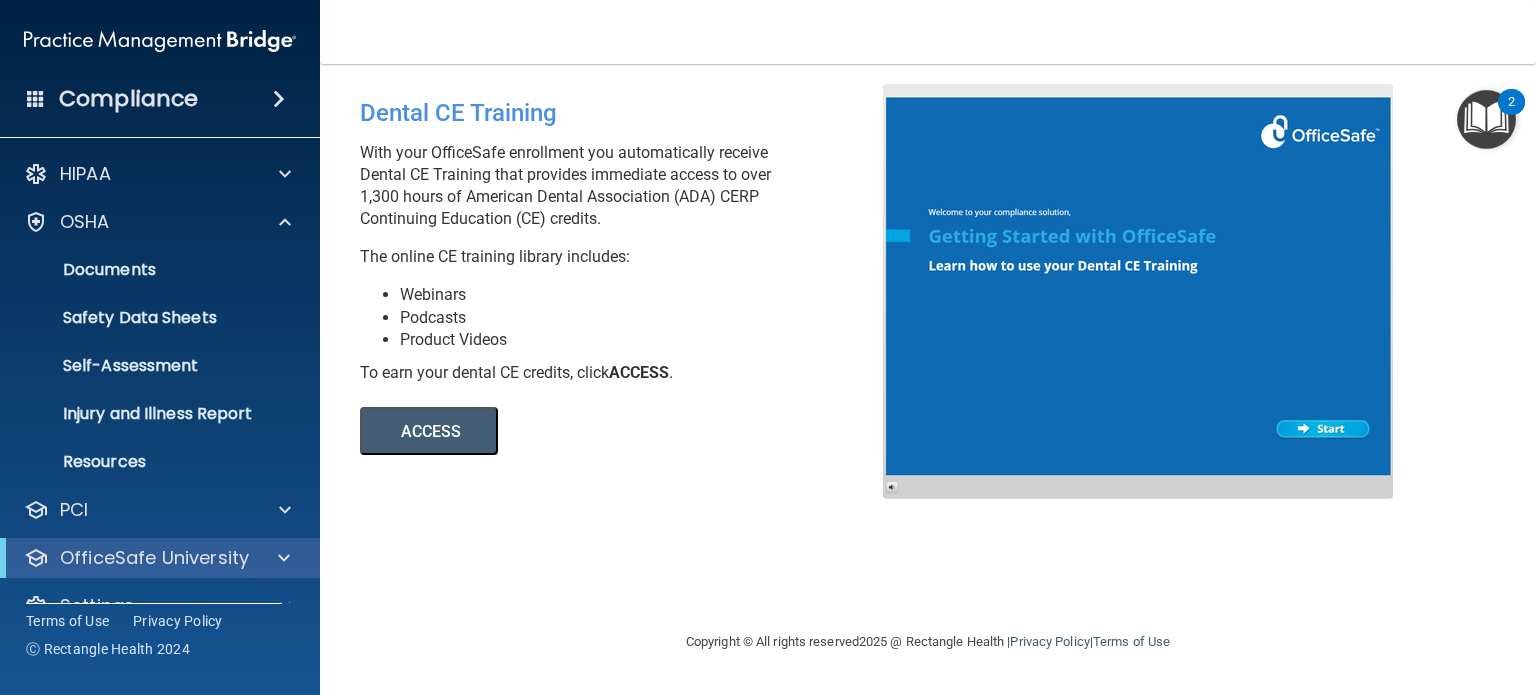 click on "Podcasts" at bounding box center [649, 318] 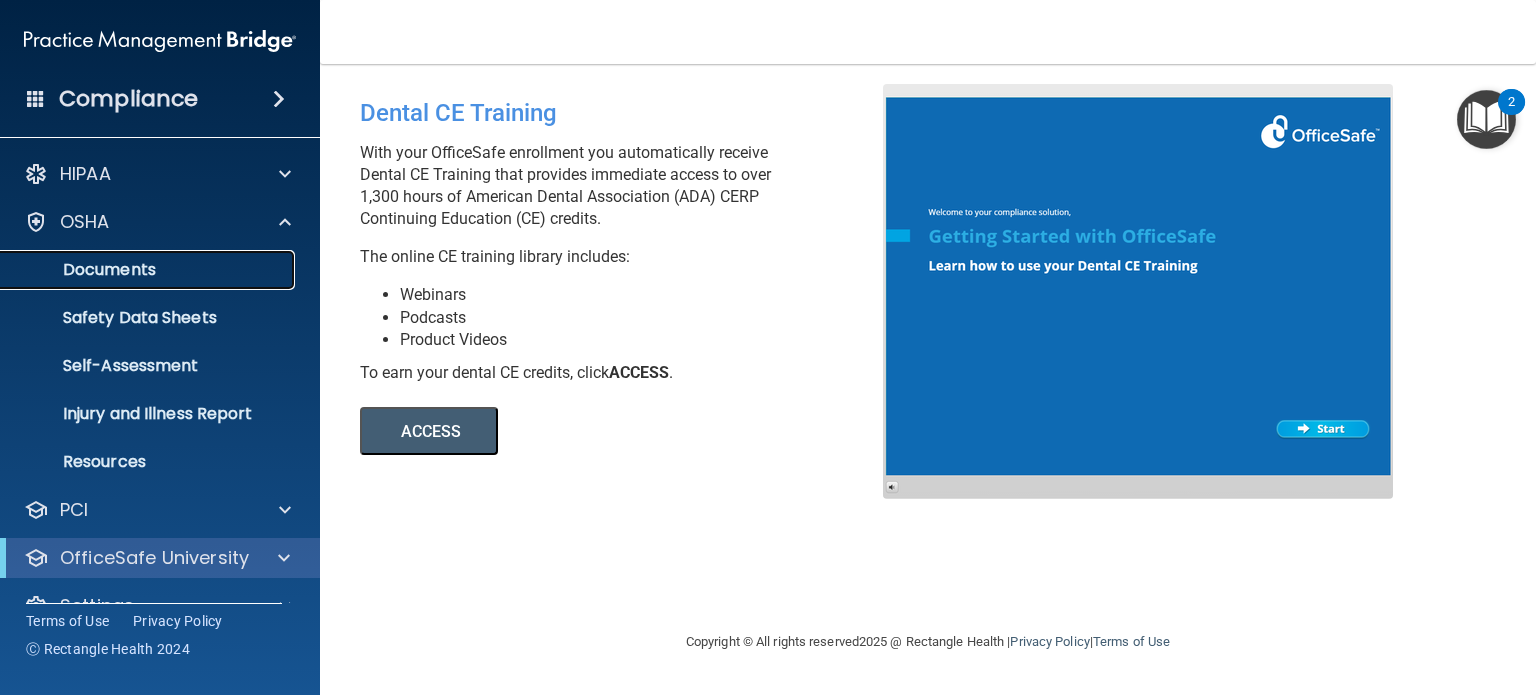 click on "Documents" at bounding box center (149, 270) 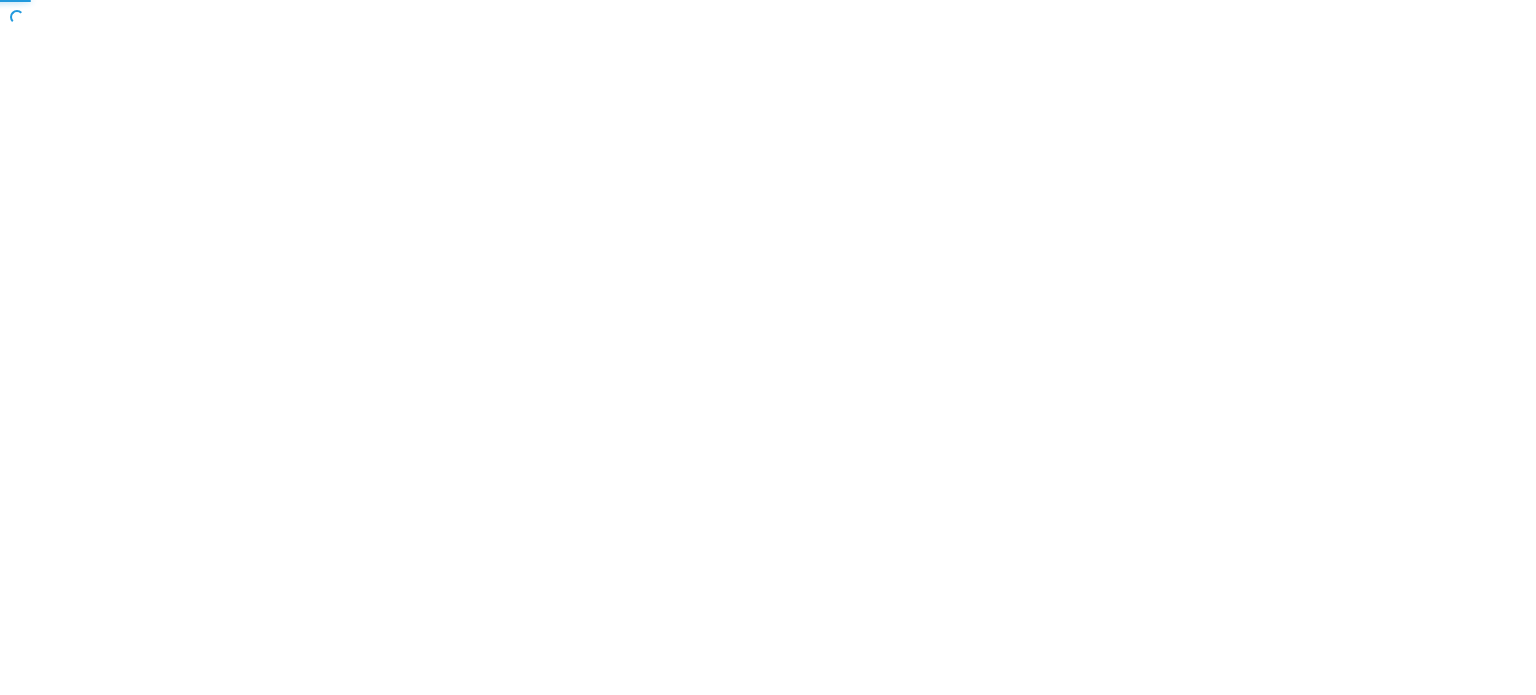 scroll, scrollTop: 0, scrollLeft: 0, axis: both 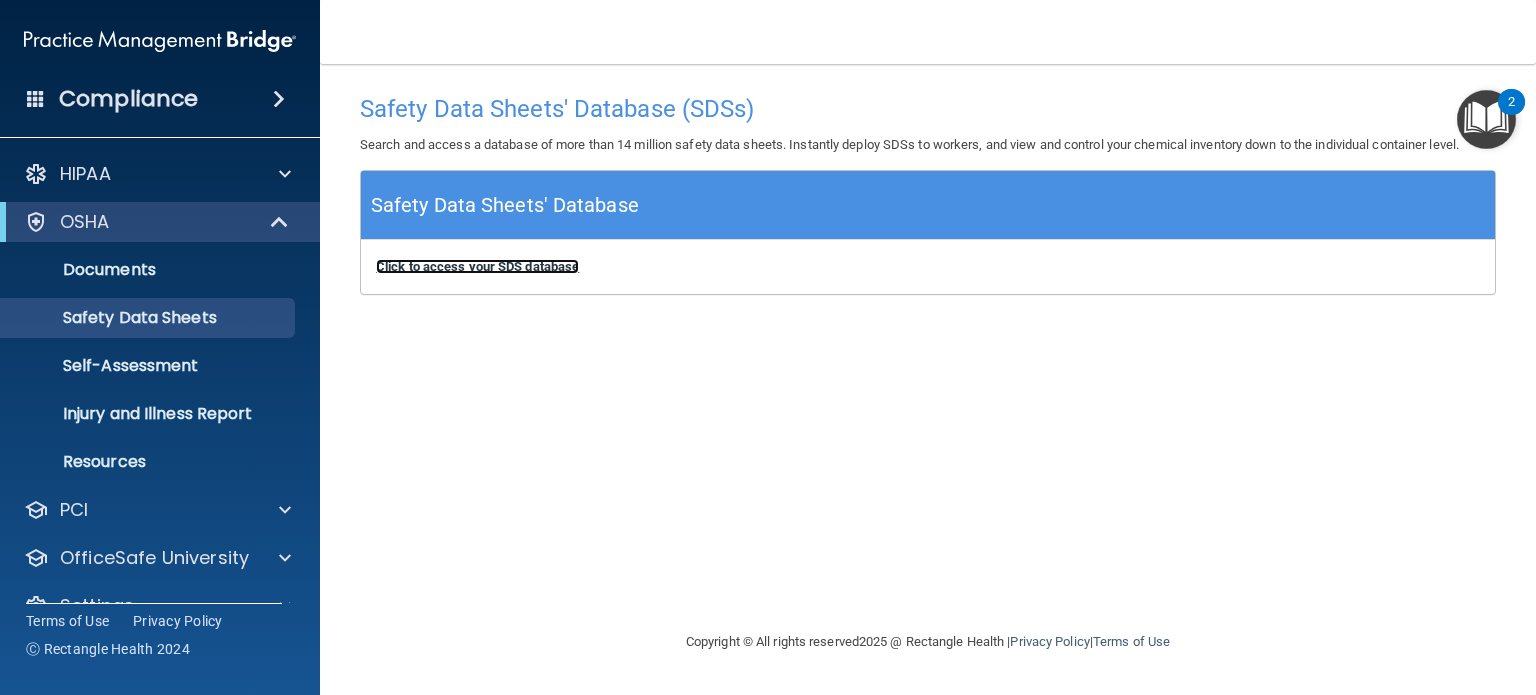 click on "Click to access your SDS database" at bounding box center [477, 266] 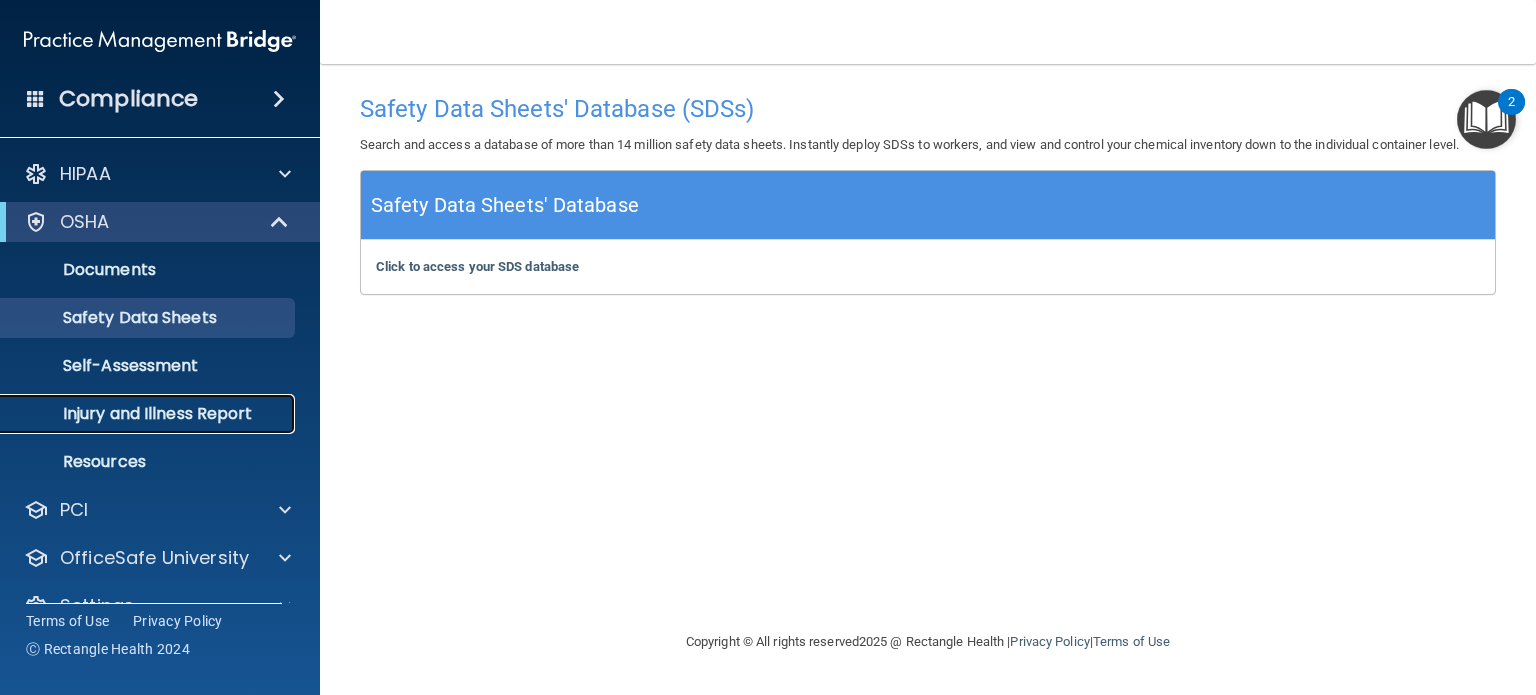 click on "Injury and Illness Report" at bounding box center (149, 414) 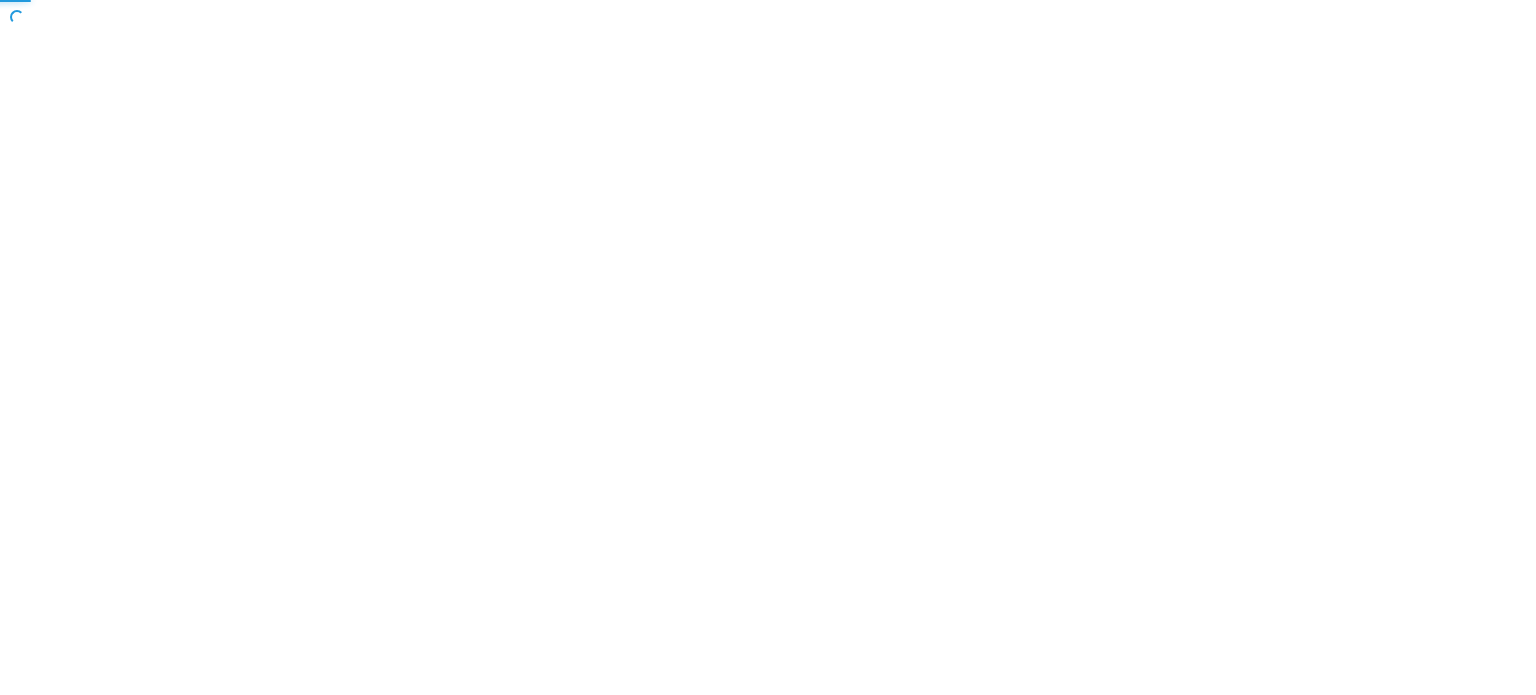 scroll, scrollTop: 0, scrollLeft: 0, axis: both 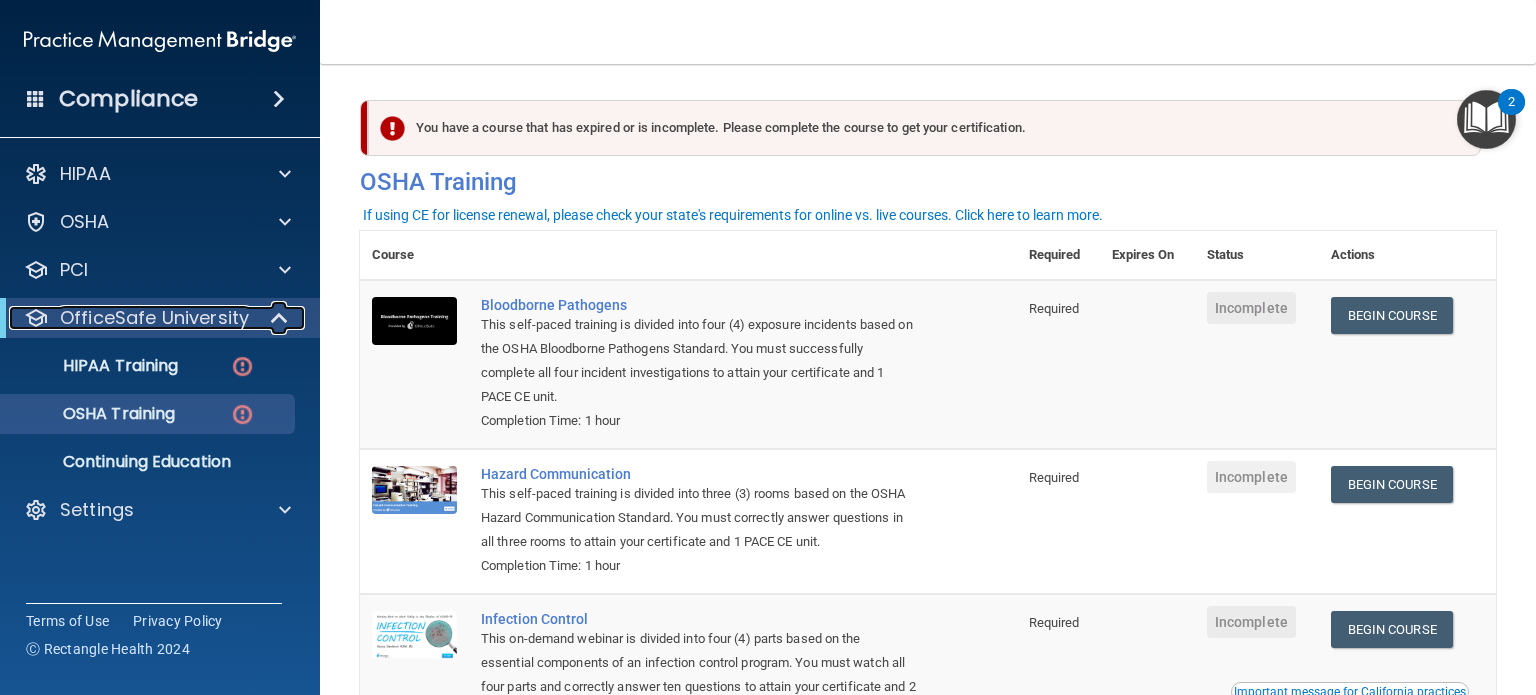 click at bounding box center (280, 318) 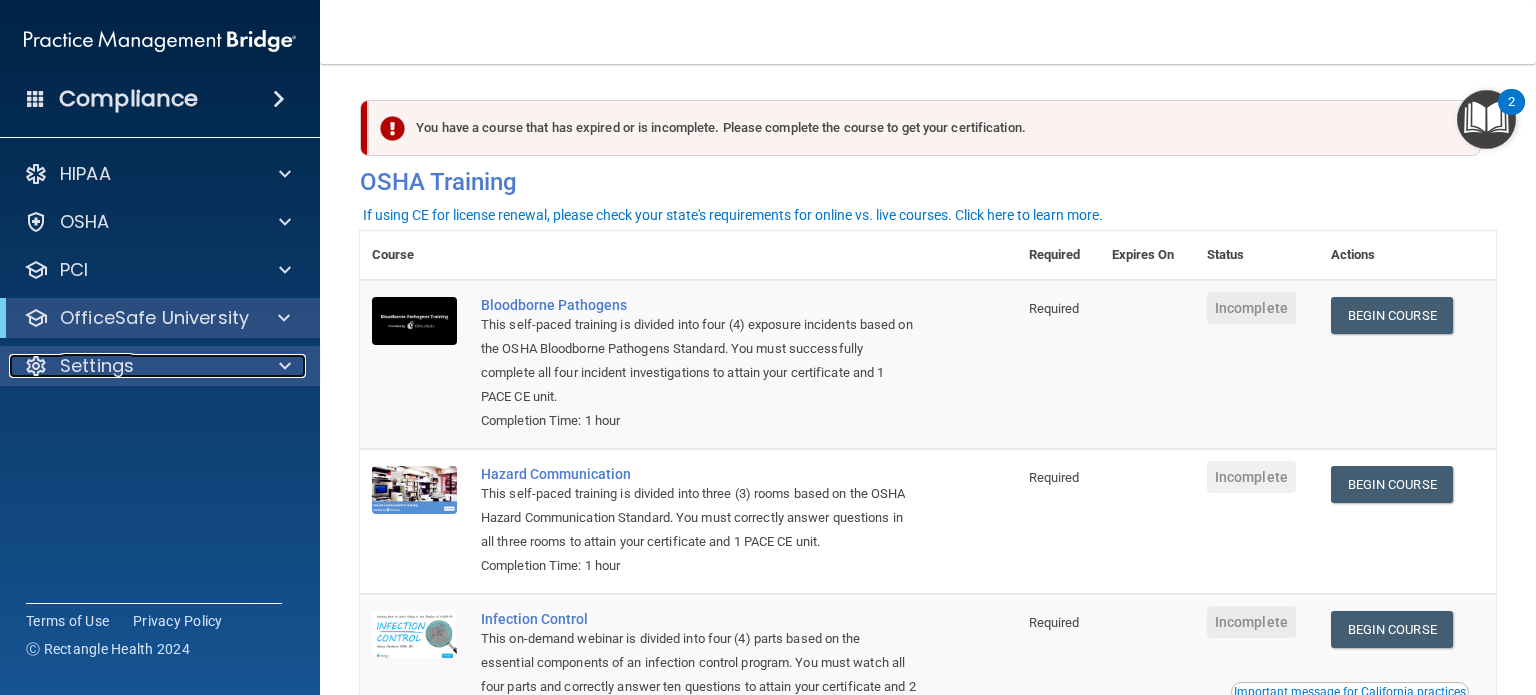 click at bounding box center (285, 366) 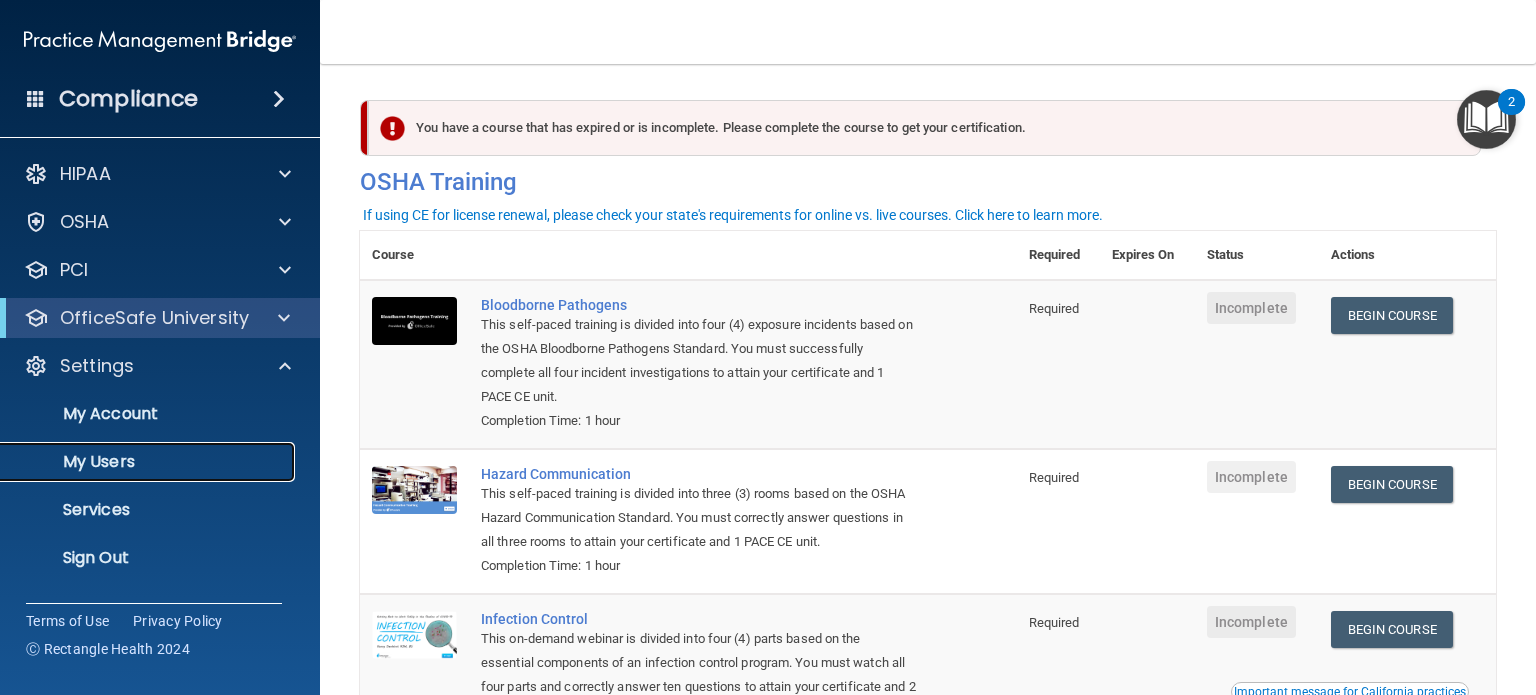 click on "My Users" at bounding box center [149, 462] 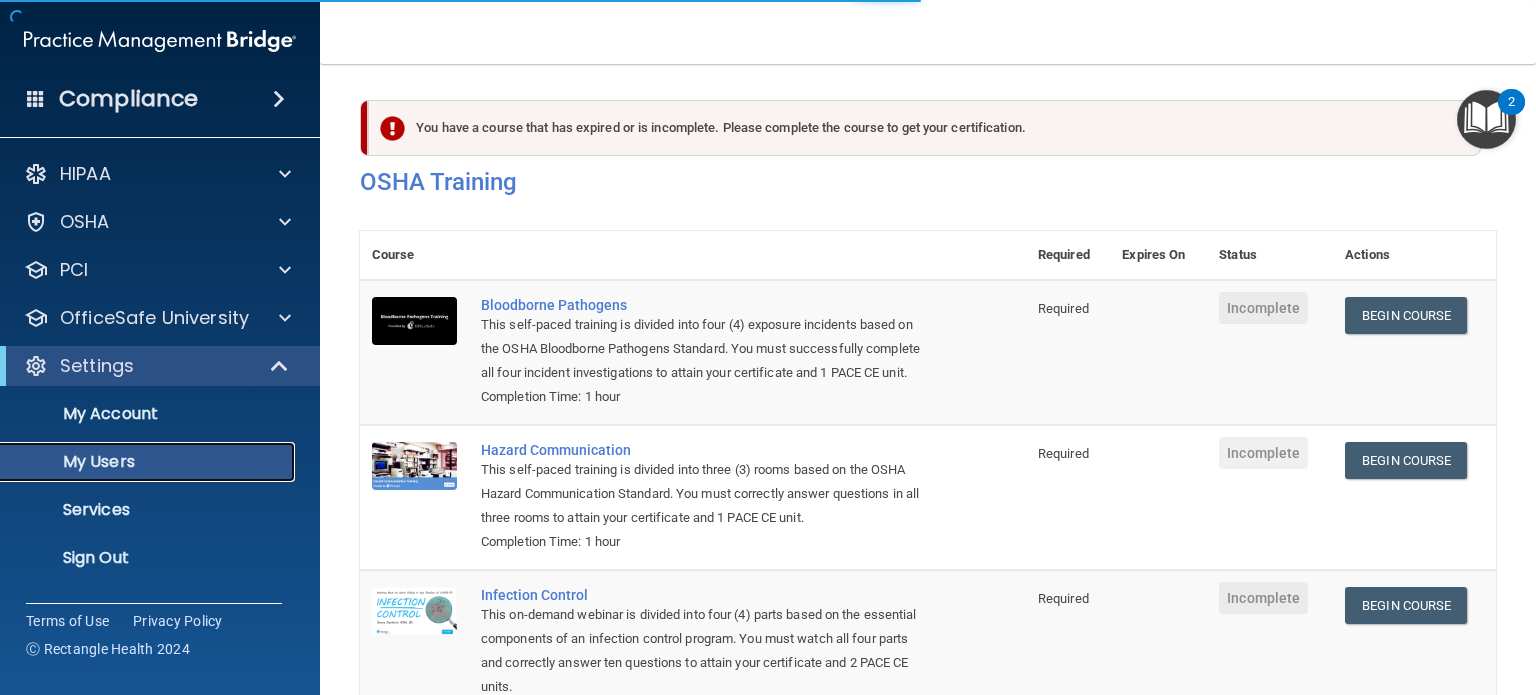 select on "20" 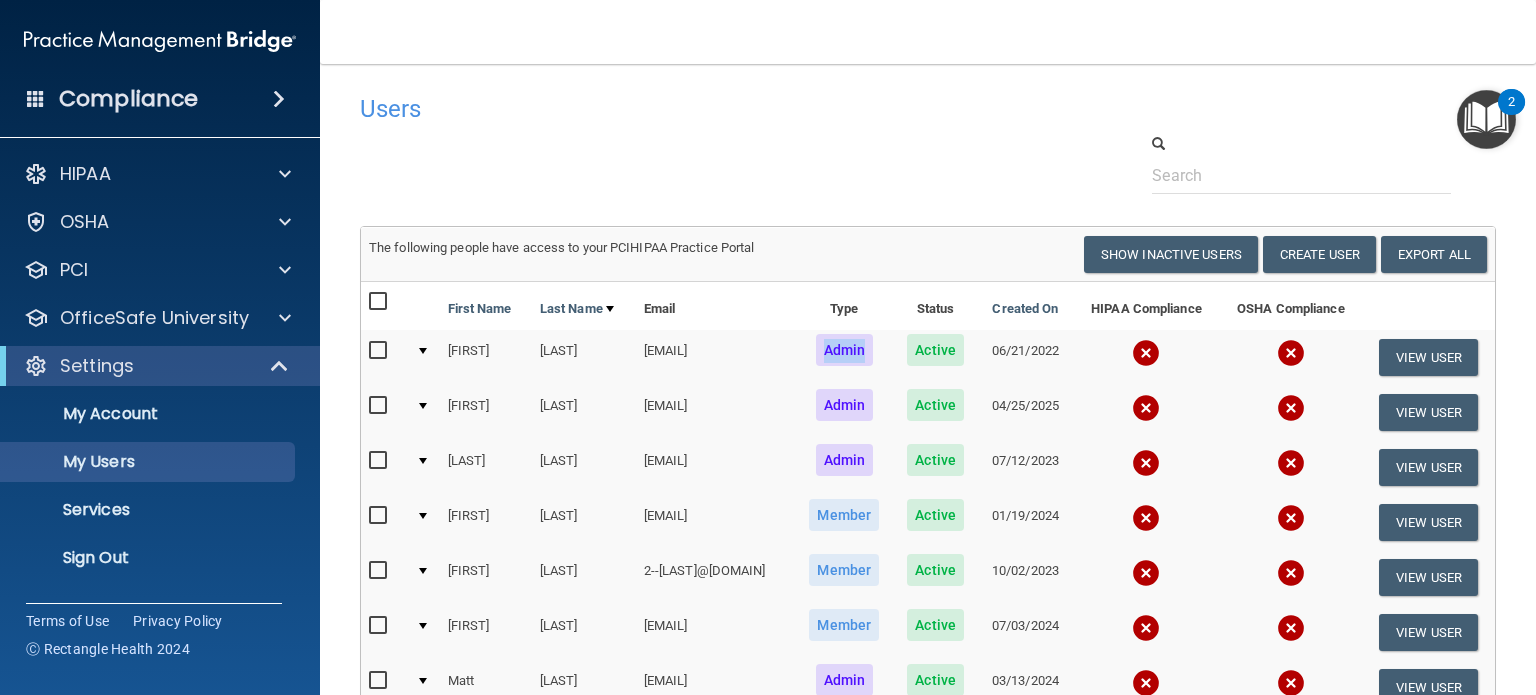 drag, startPoint x: 880, startPoint y: 350, endPoint x: 930, endPoint y: 355, distance: 50.24938 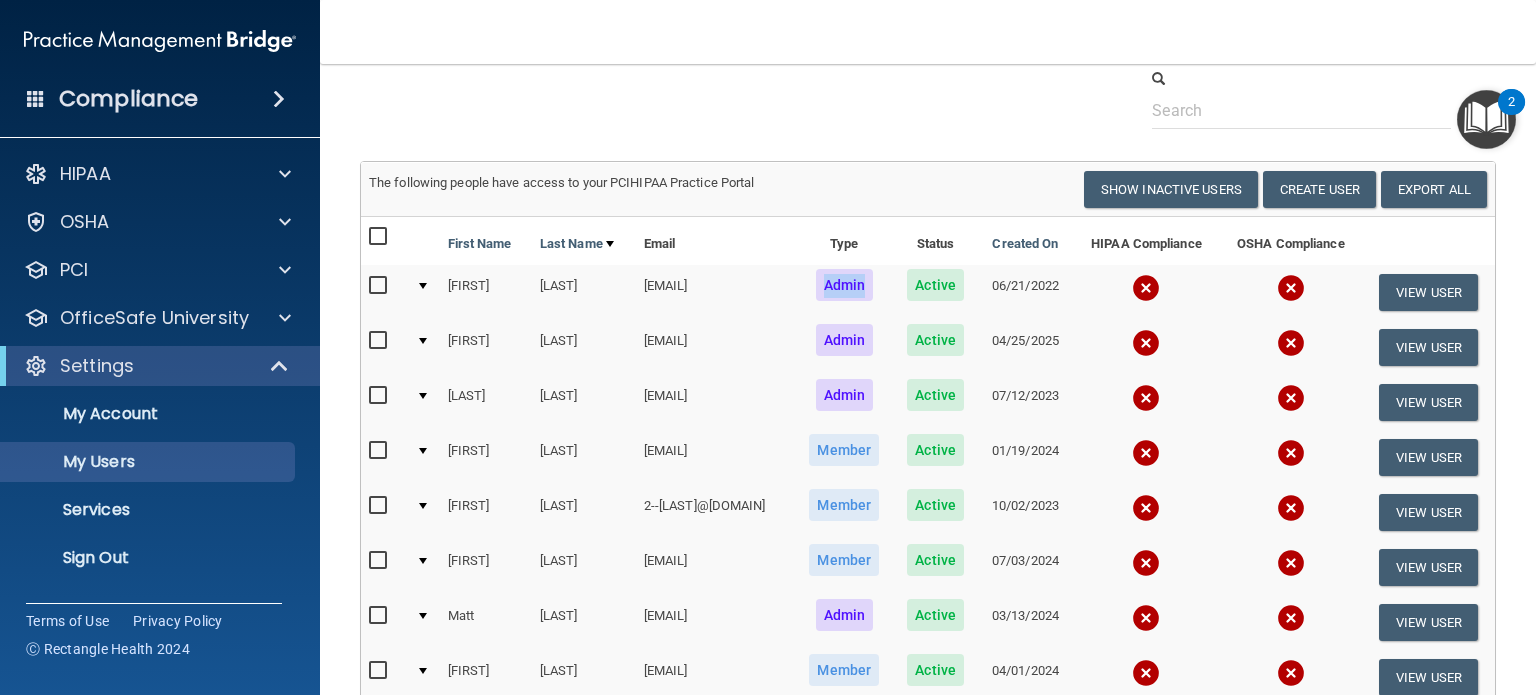 scroll, scrollTop: 100, scrollLeft: 0, axis: vertical 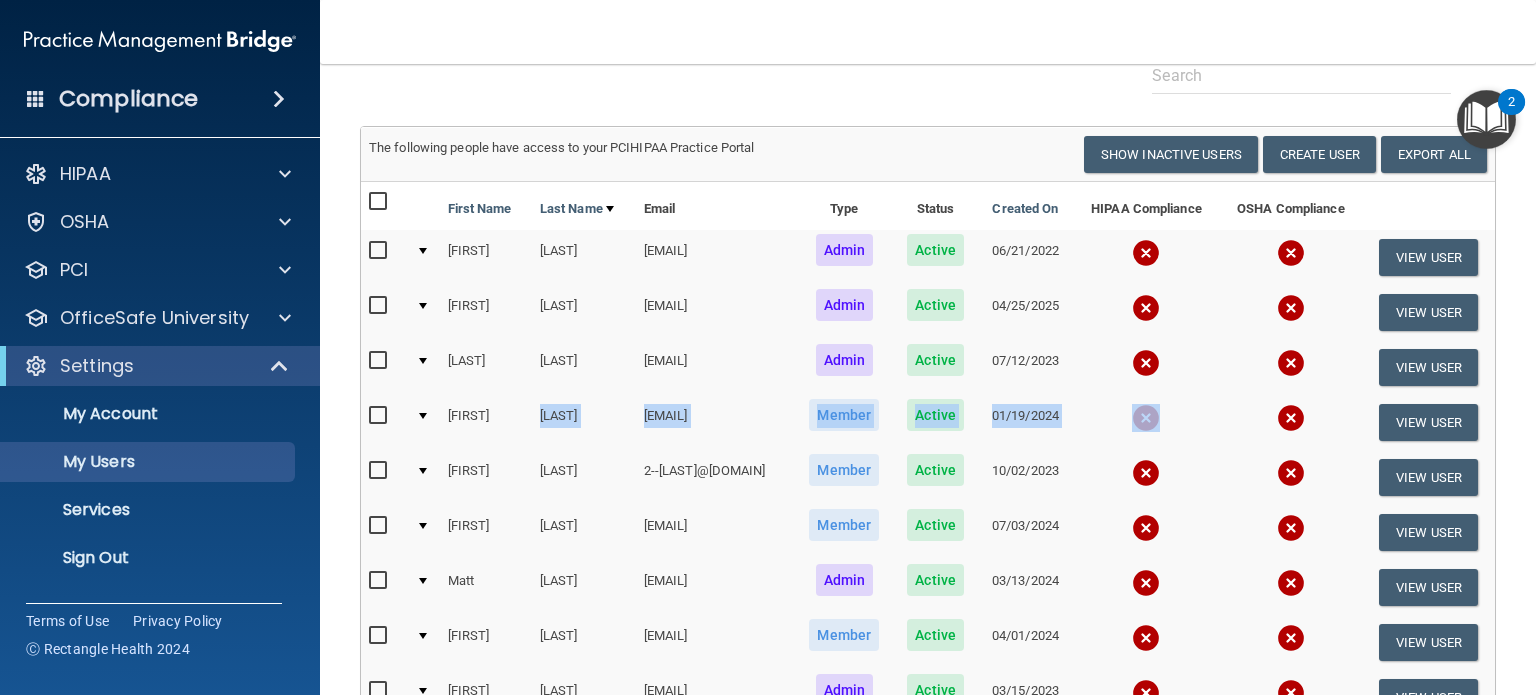 drag, startPoint x: 510, startPoint y: 416, endPoint x: 1209, endPoint y: 407, distance: 699.0579 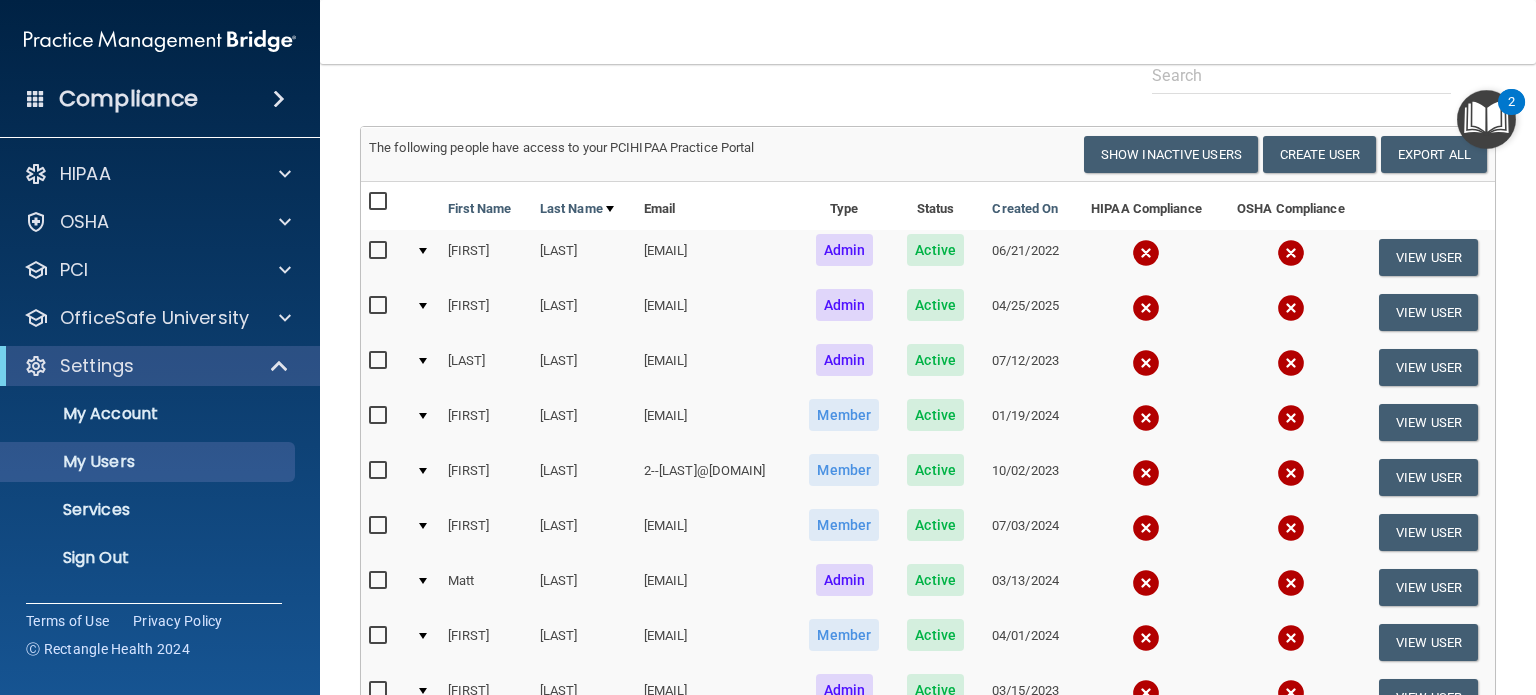 click at bounding box center (1146, 367) 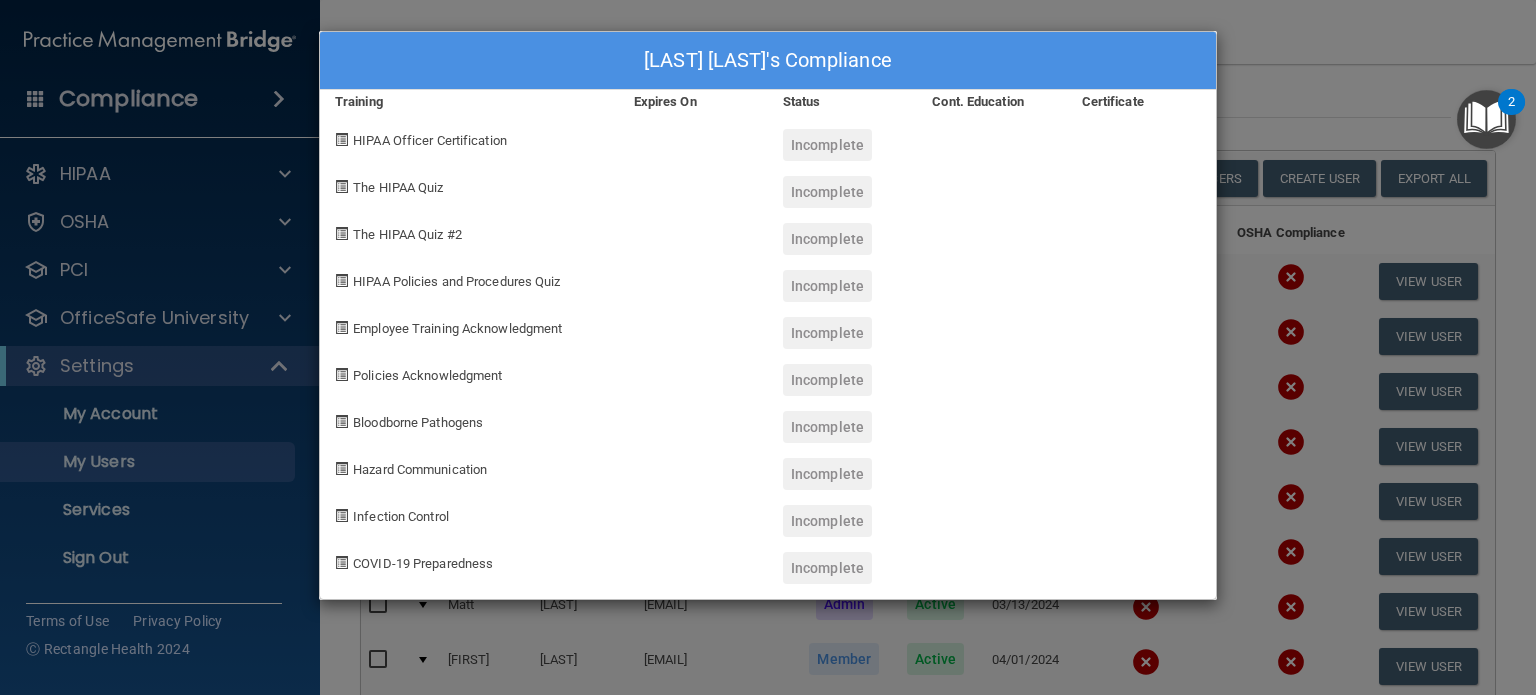 click on "Rageh Almoraissi's Compliance      Training   Expires On   Status   Cont. Education   Certificate         HIPAA Officer Certification             Incomplete                      The HIPAA Quiz             Incomplete                      The HIPAA Quiz #2             Incomplete                      HIPAA Policies and Procedures Quiz             Incomplete                      Employee Training Acknowledgment             Incomplete                      Policies Acknowledgment             Incomplete                      Bloodborne Pathogens             Incomplete                      Hazard Communication             Incomplete                      Infection Control             Incomplete                      COVID-19 Preparedness             Incomplete" at bounding box center [768, 347] 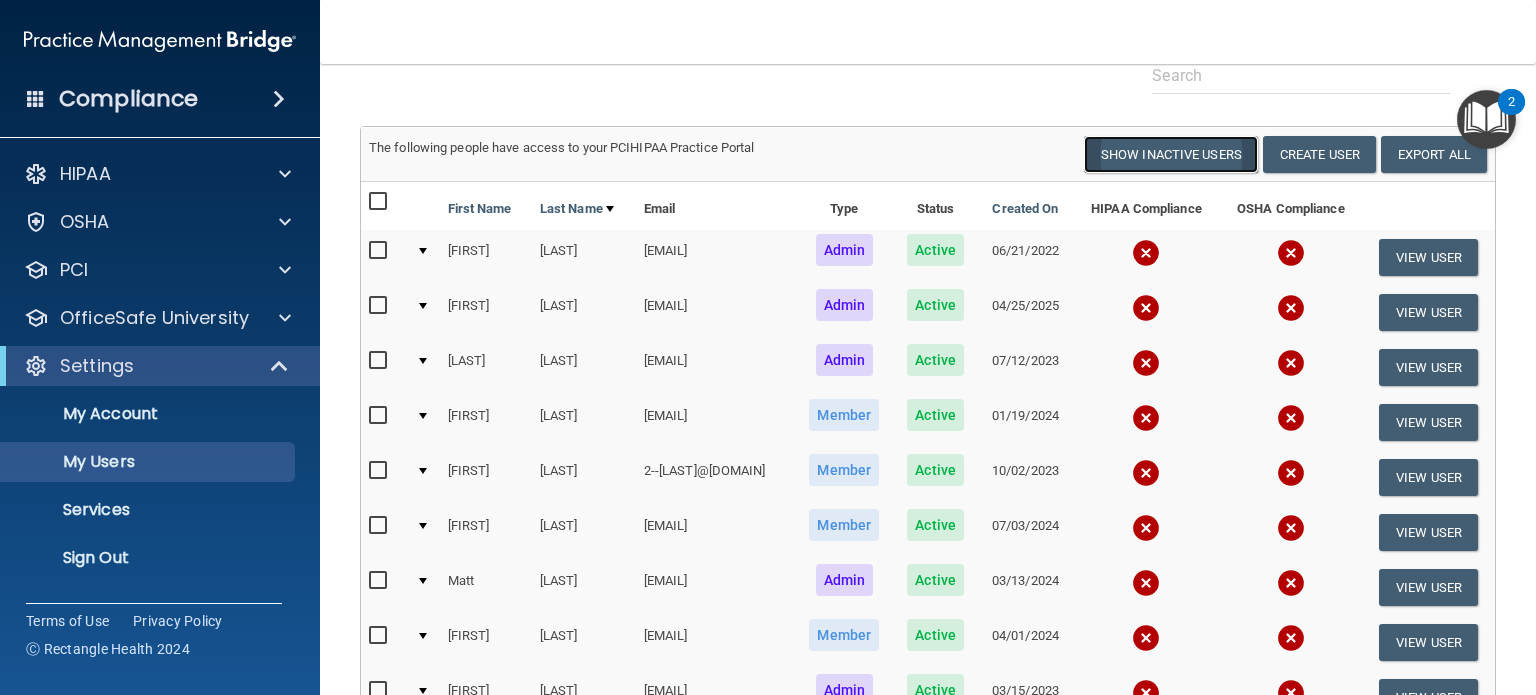 click on "Show Inactive Users" at bounding box center [1171, 154] 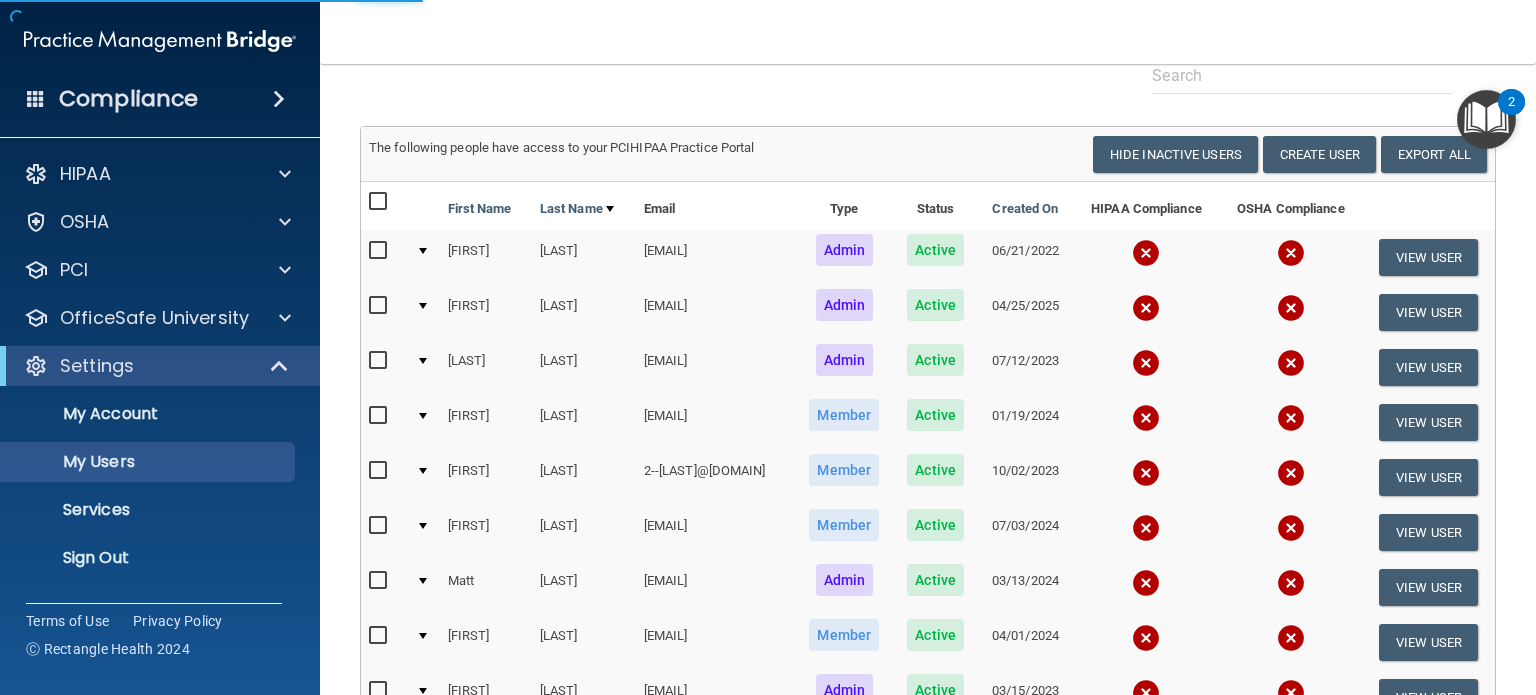 select on "20" 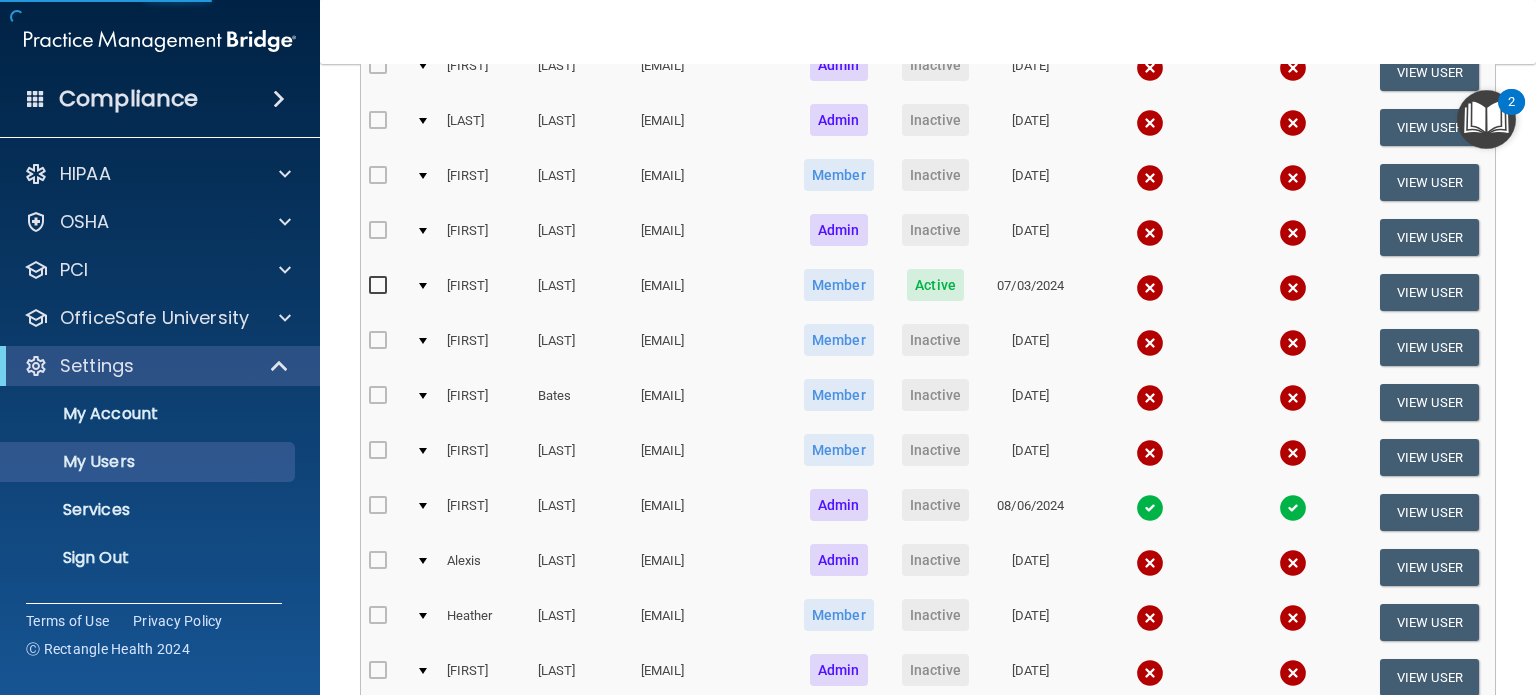 scroll, scrollTop: 700, scrollLeft: 0, axis: vertical 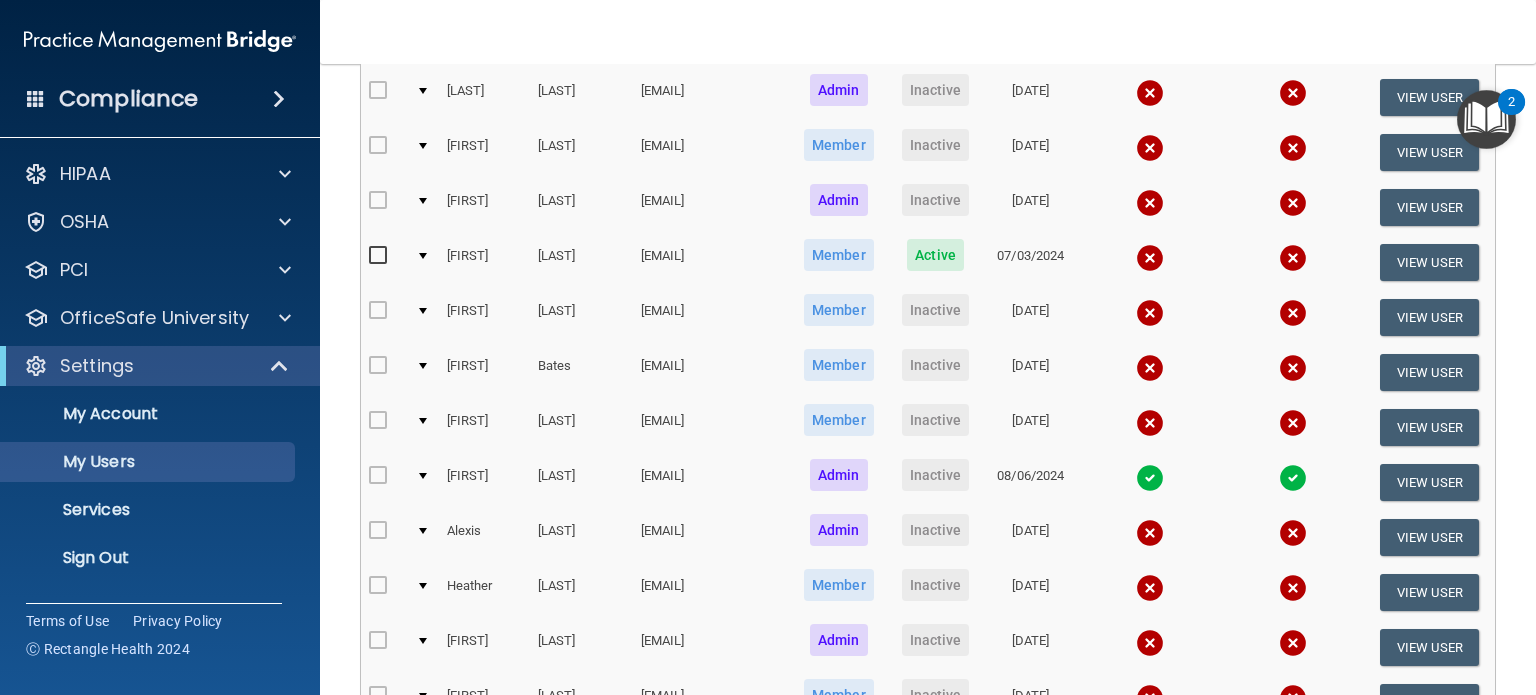 drag, startPoint x: 964, startPoint y: 378, endPoint x: 1108, endPoint y: 382, distance: 144.05554 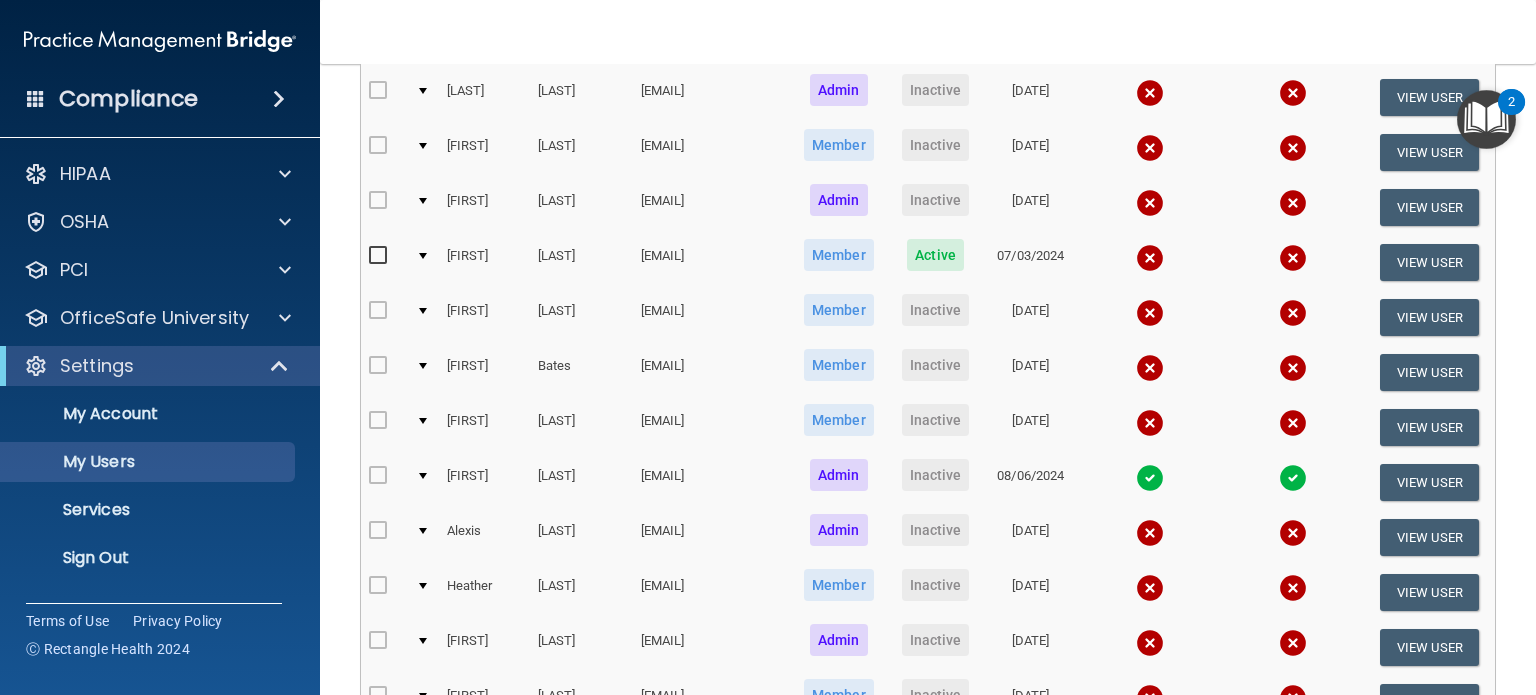 click on "12/19/2022" at bounding box center [1030, 317] 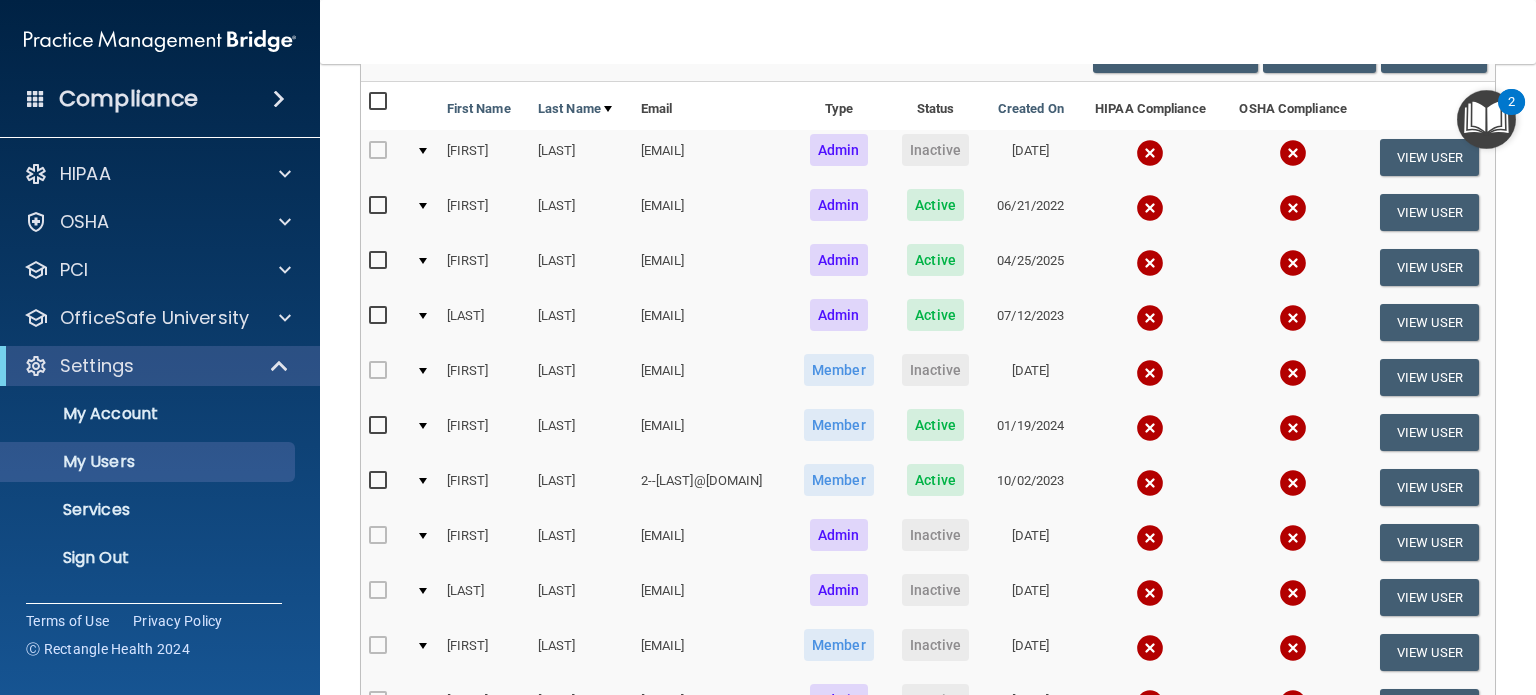 scroll, scrollTop: 0, scrollLeft: 0, axis: both 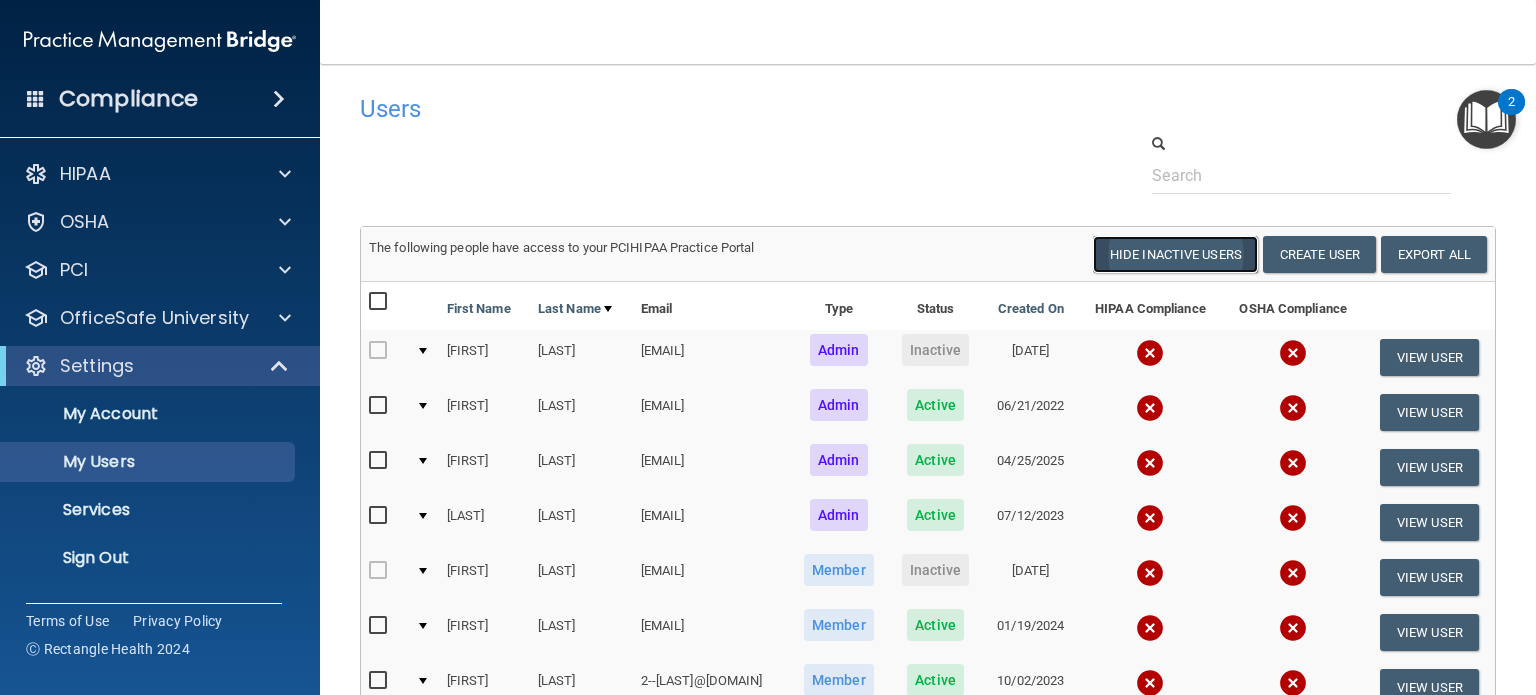 click on "Hide Inactive Users" at bounding box center [1175, 254] 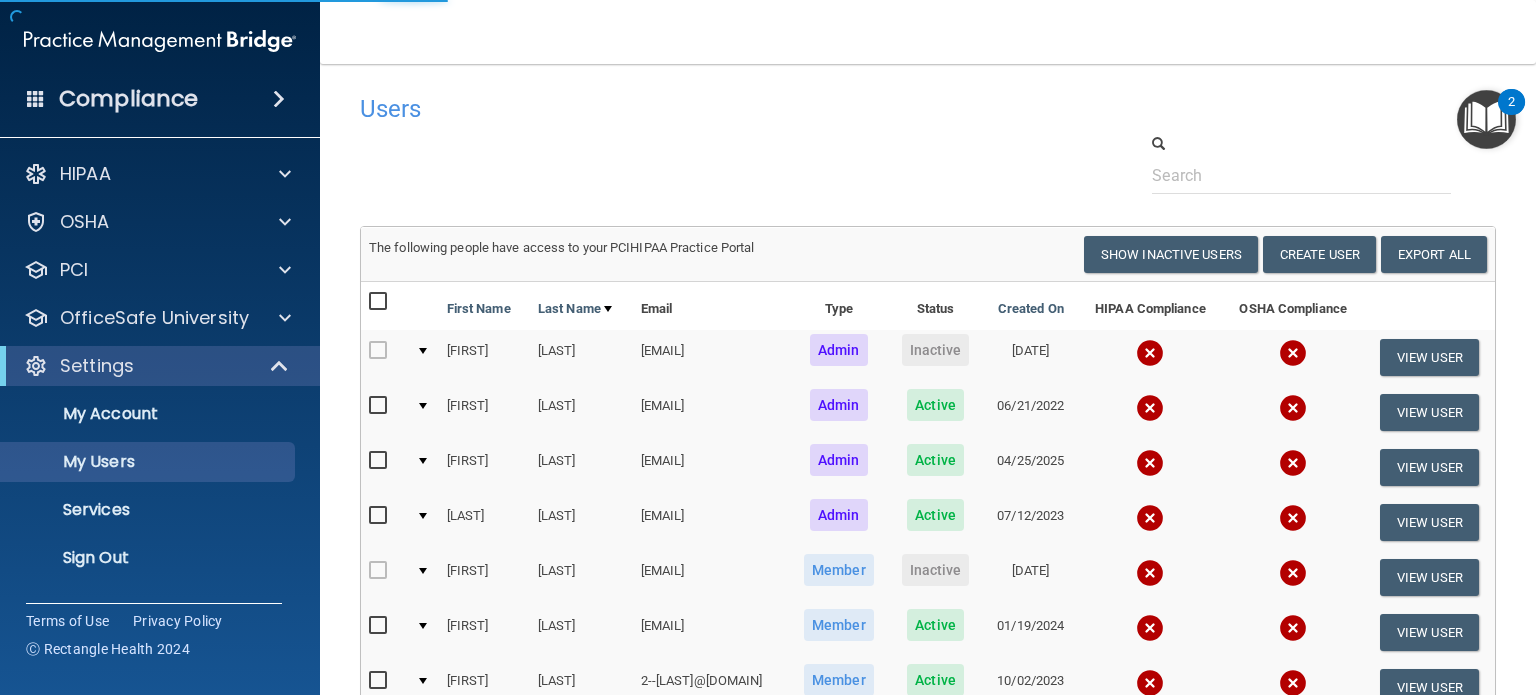 select on "20" 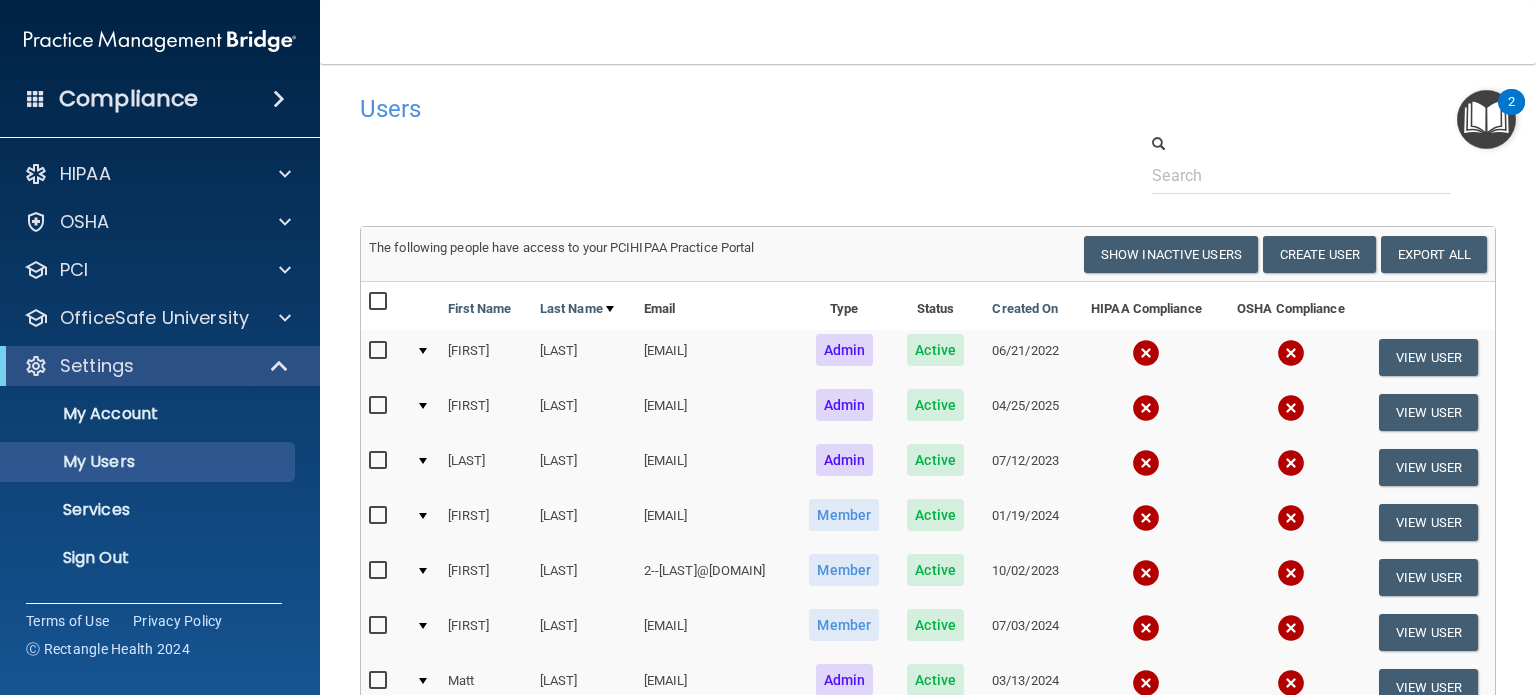 click on "Users" at bounding box center [928, 108] 